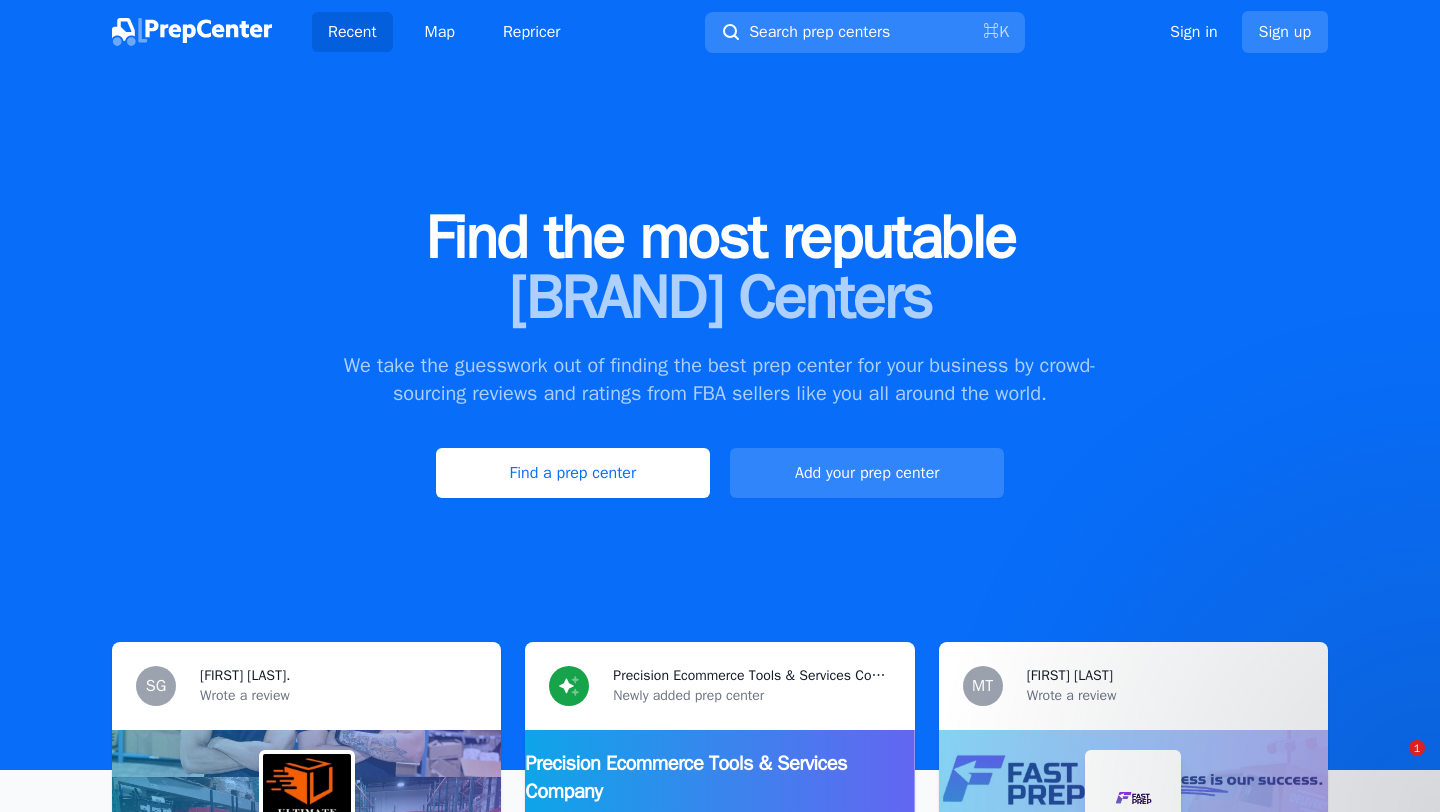 scroll, scrollTop: 0, scrollLeft: 0, axis: both 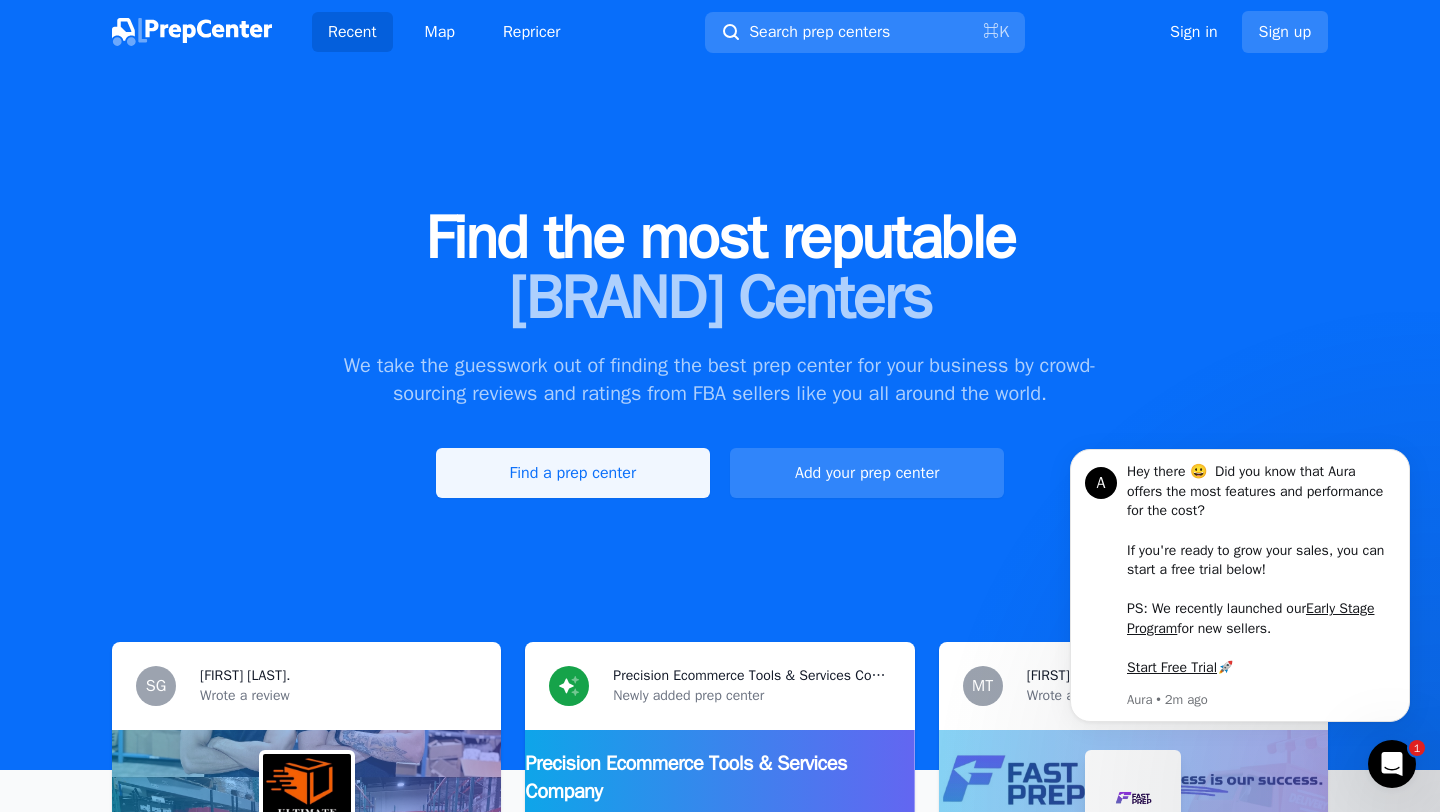 click on "Find a prep center" at bounding box center [573, 473] 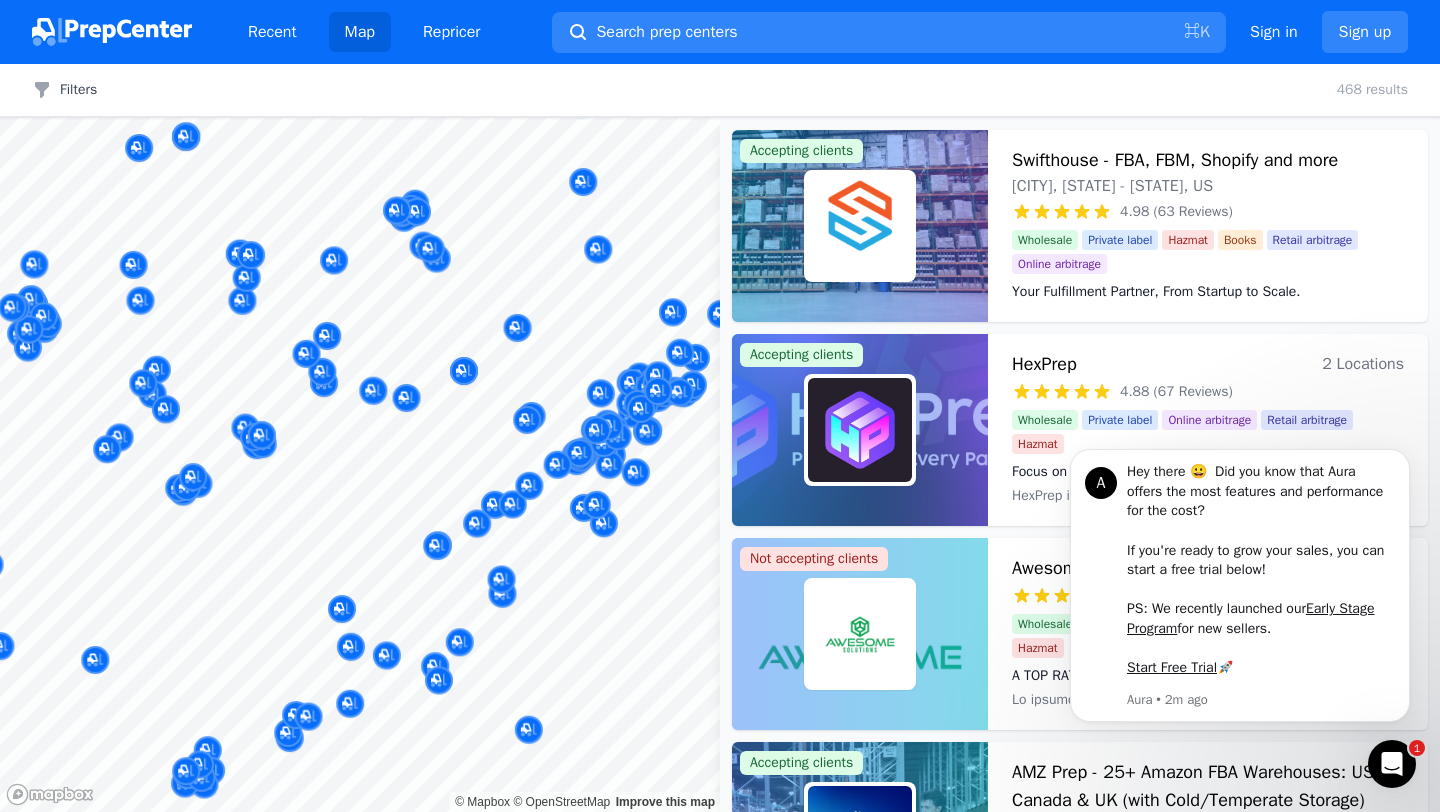 click on "Recent Map Repricer Search prep centers ⌘ K Open main menu Sign in Sign up Filters Filters Clear all 468 results Map © Mapbox   © OpenStreetMap   Improve this map Accepting clients Swifthouse - FBA, FBM, Shopify and more KING OF PRUSSIA, PA - Pennsylvania, US 4.98 (63 Reviews) Your Fulfillment Partner, From Startup to Scale. Wholesale Private label Hazmat Books Retail arbitrage Online arbitrage Your Fulfillment Partner, From Startup to Scale. Accepting clients HexPrep 2 Locations 4.88 (67 Reviews) Focus on your business—we'll handle the prep.📦🚀 Wholesale Private label Online arbitrage Retail arbitrage Hazmat Focus on your business—we'll handle the prep.📦🚀 Not accepting clients Awesome Solutions Piscataway, New Jersey, US 5.00 (57 Reviews) A TOP RATED NEW JERSEY FBA PREP CENTER! Wholesale Private label Online arbitrage Books Retail arbitrage Hazmat A TOP RATED NEW JERSEY FBA PREP CENTER! Accepting clients AMZ Prep - 25+ Amazon FBA Warehouses: US, Canada & UK (with Cold/Temperate Storage)" at bounding box center (720, 406) 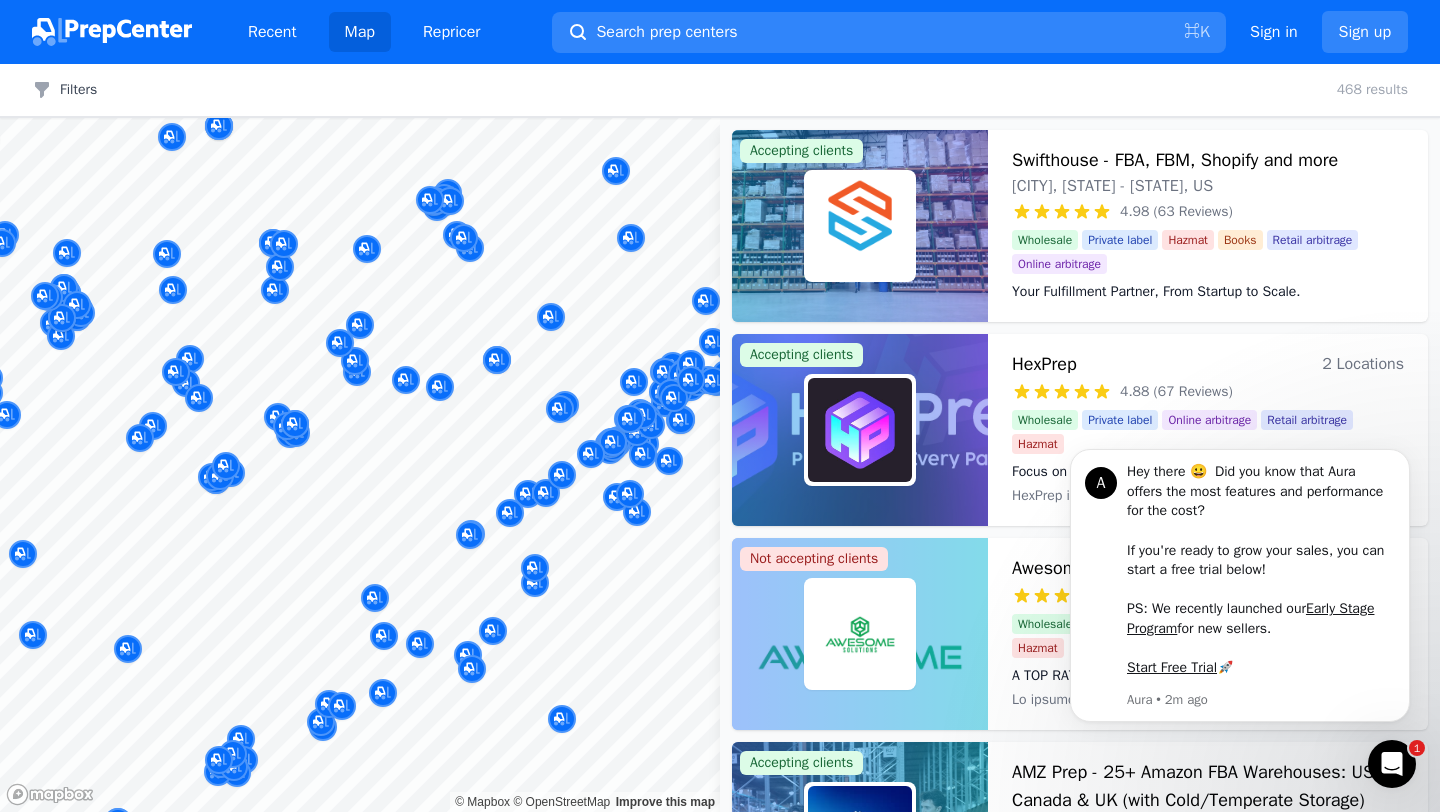 drag, startPoint x: 694, startPoint y: 494, endPoint x: 681, endPoint y: 494, distance: 13 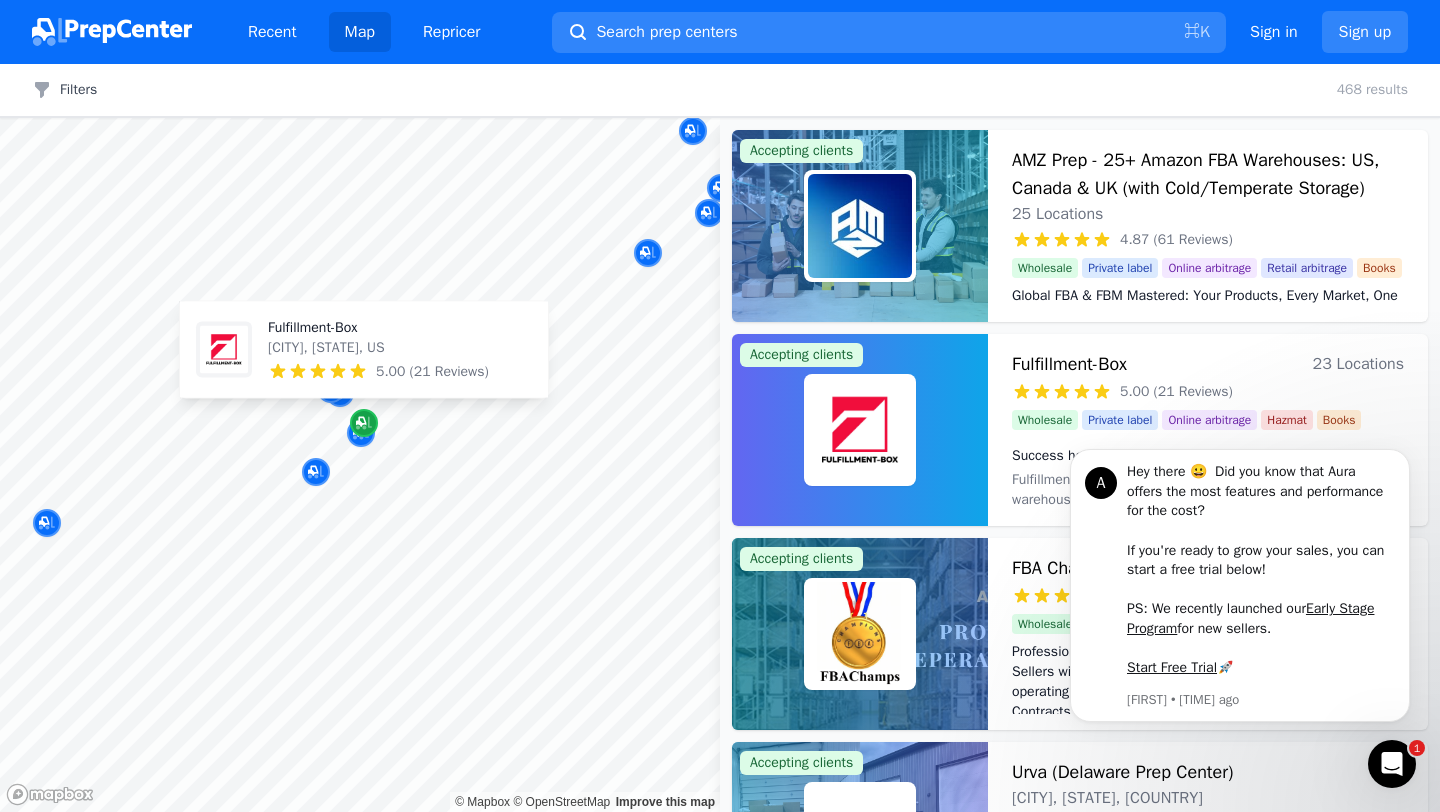 click 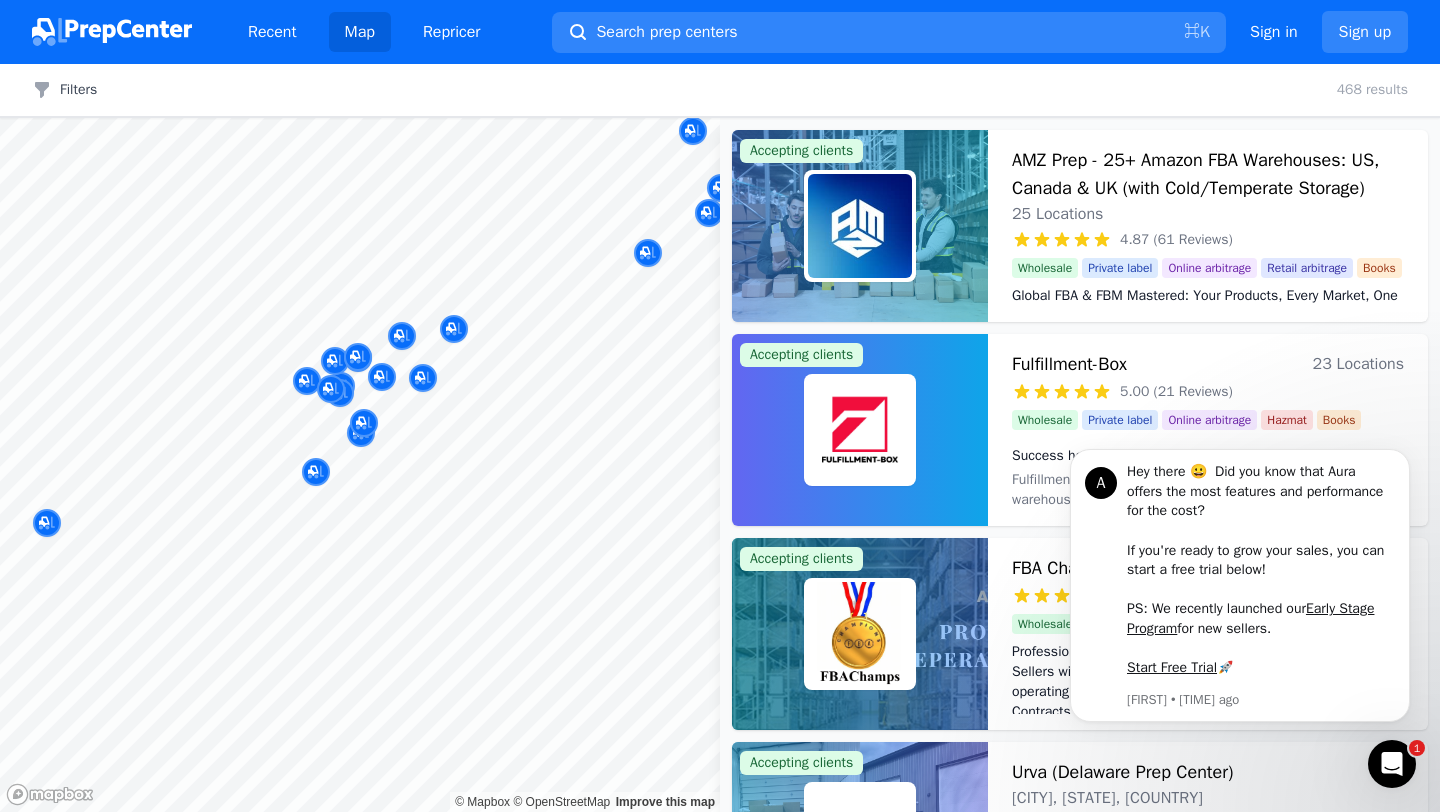 click at bounding box center [148, 390] 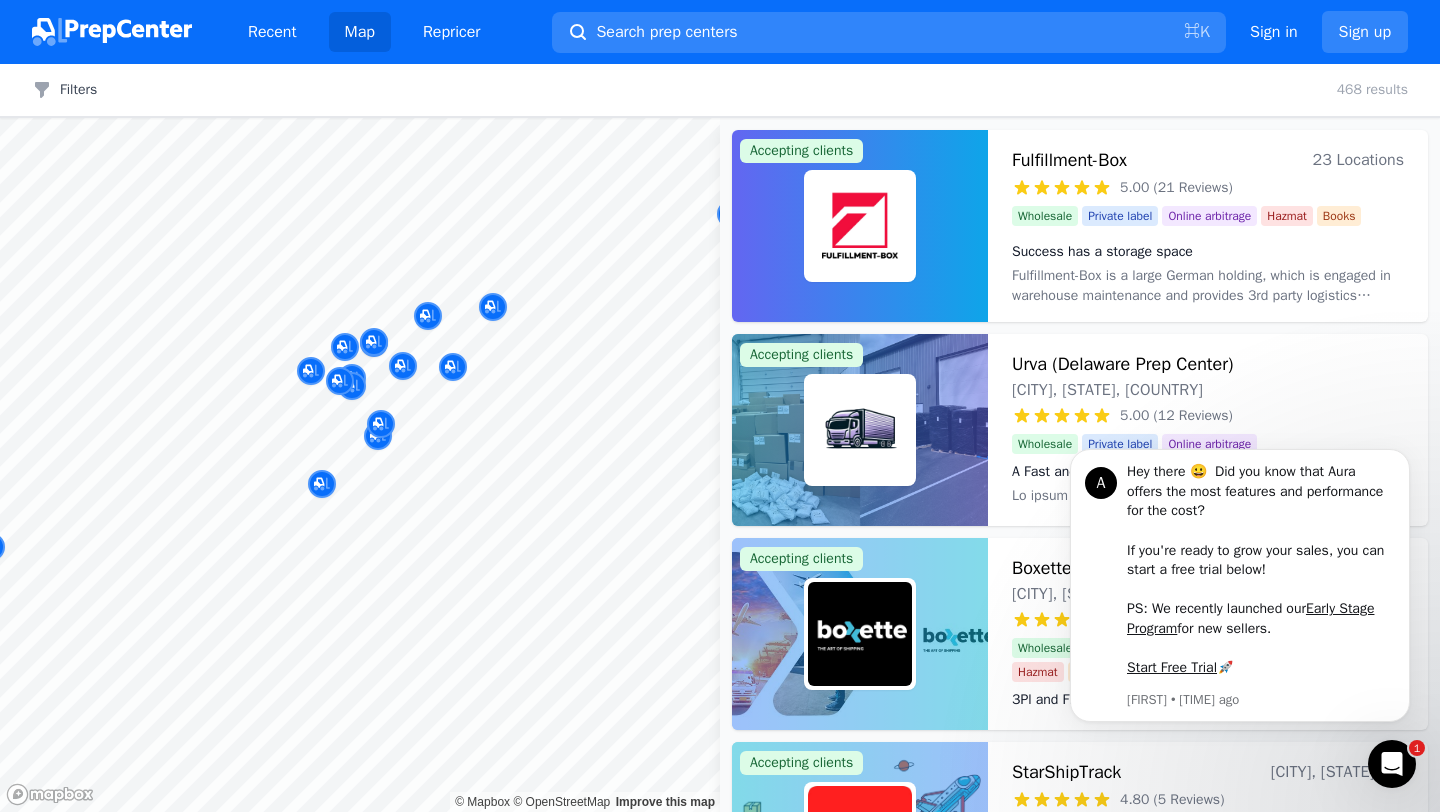 click at bounding box center (479, 375) 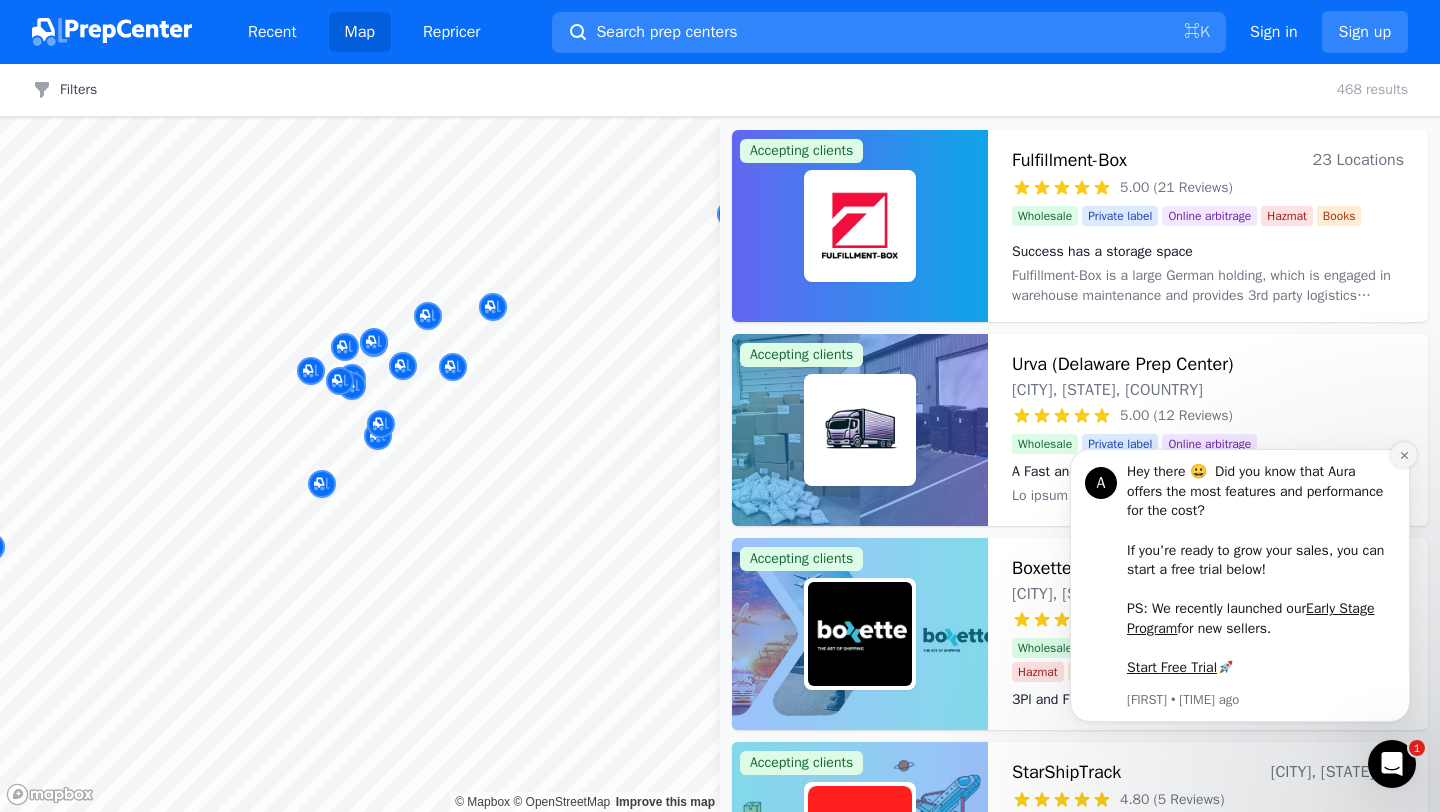 click 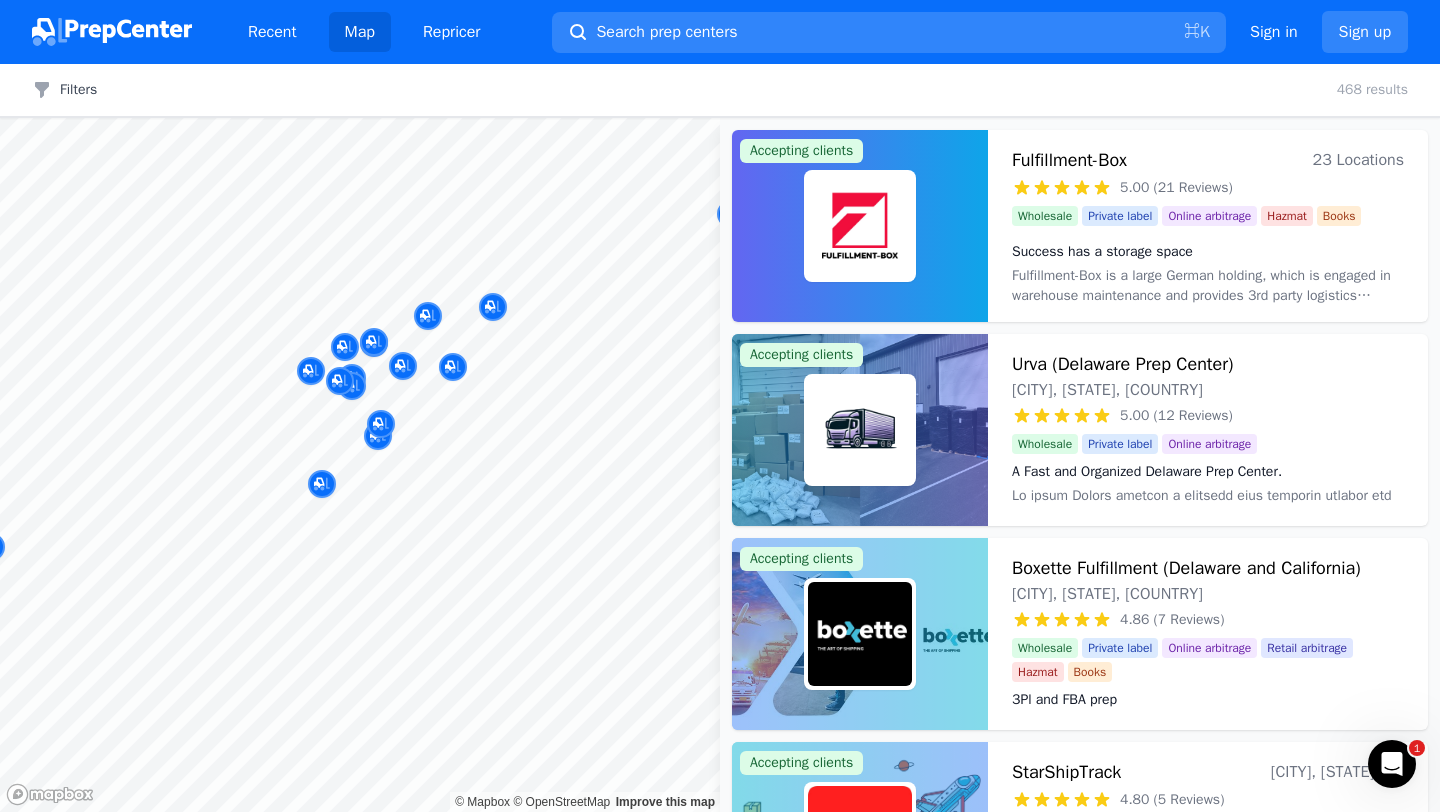 click at bounding box center [479, 375] 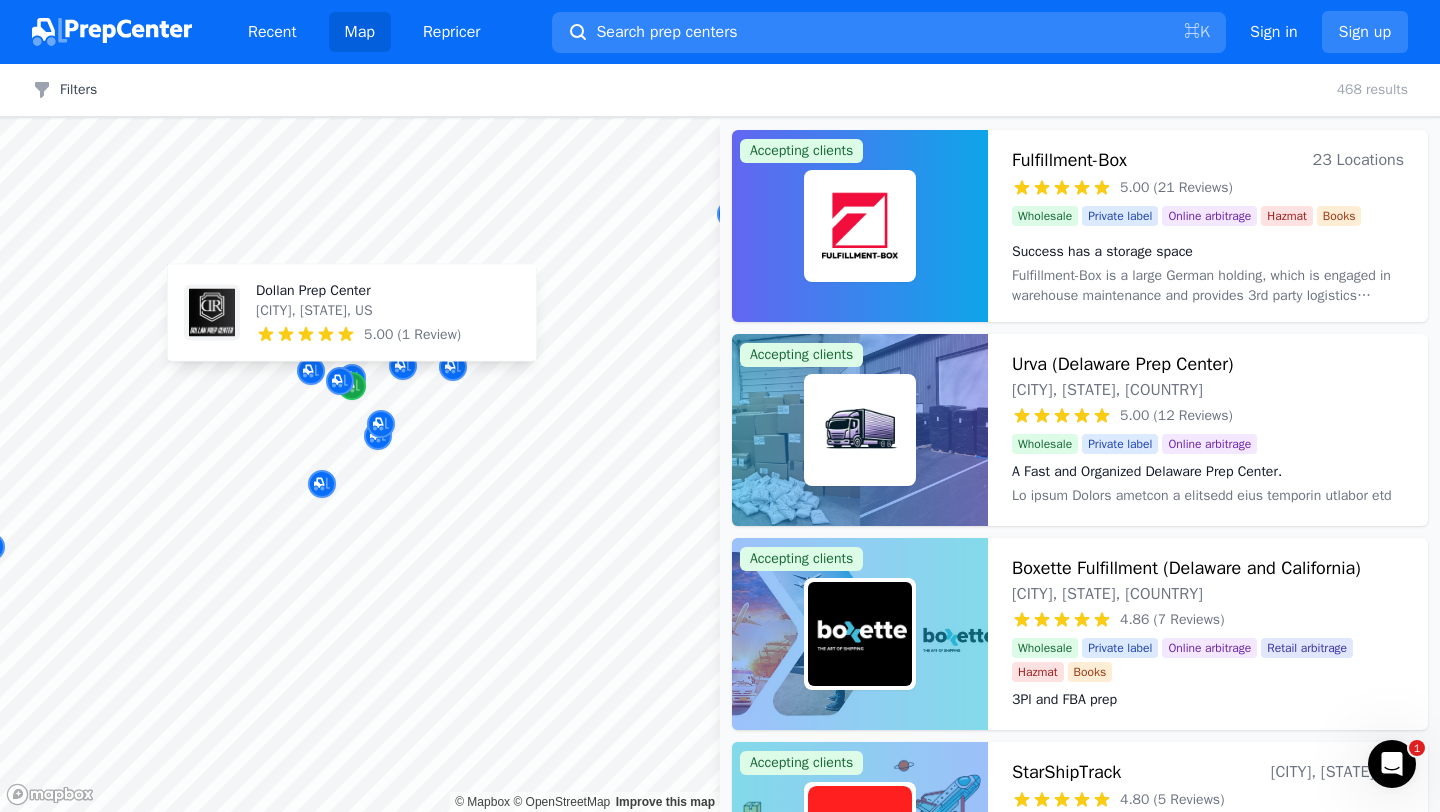 click 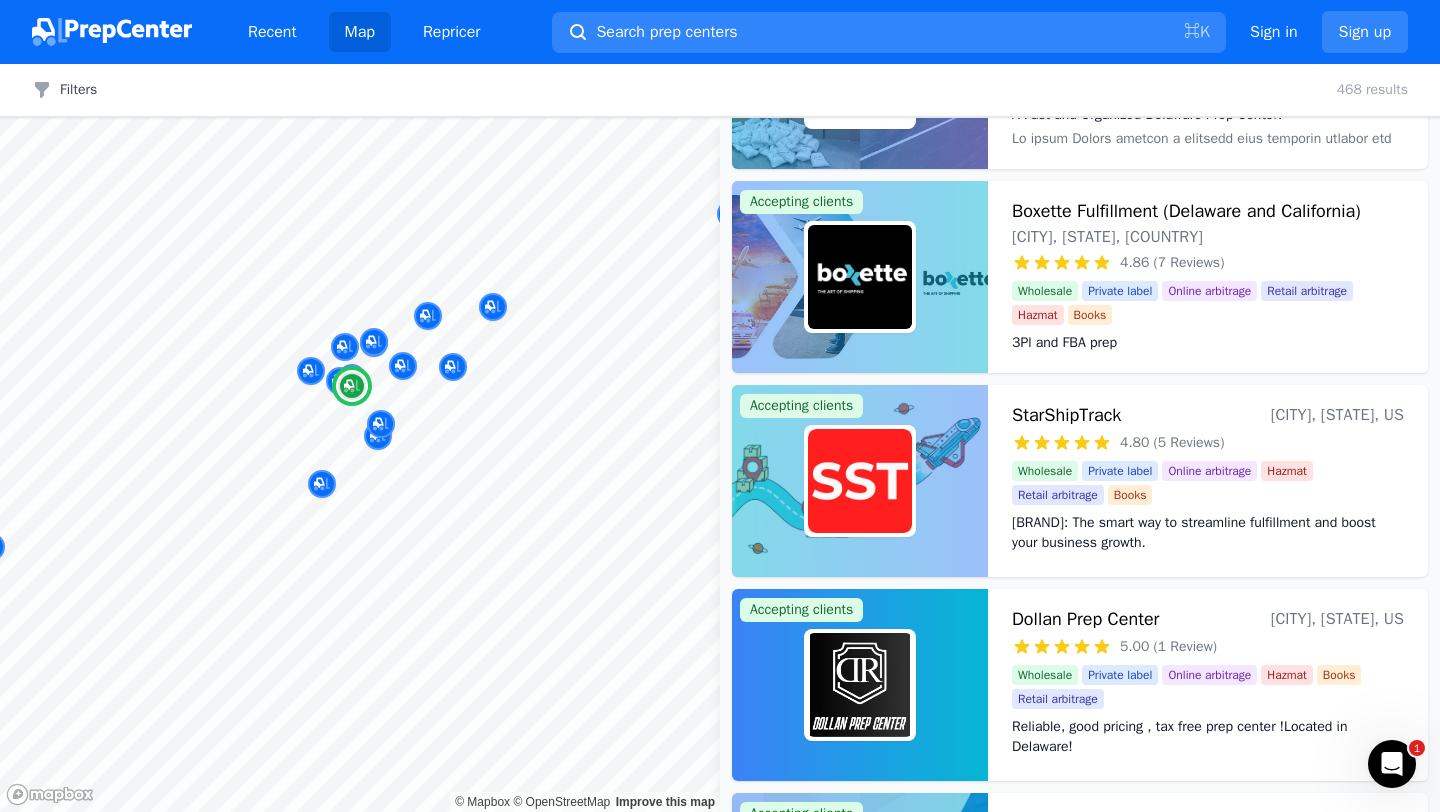 scroll, scrollTop: 688, scrollLeft: 0, axis: vertical 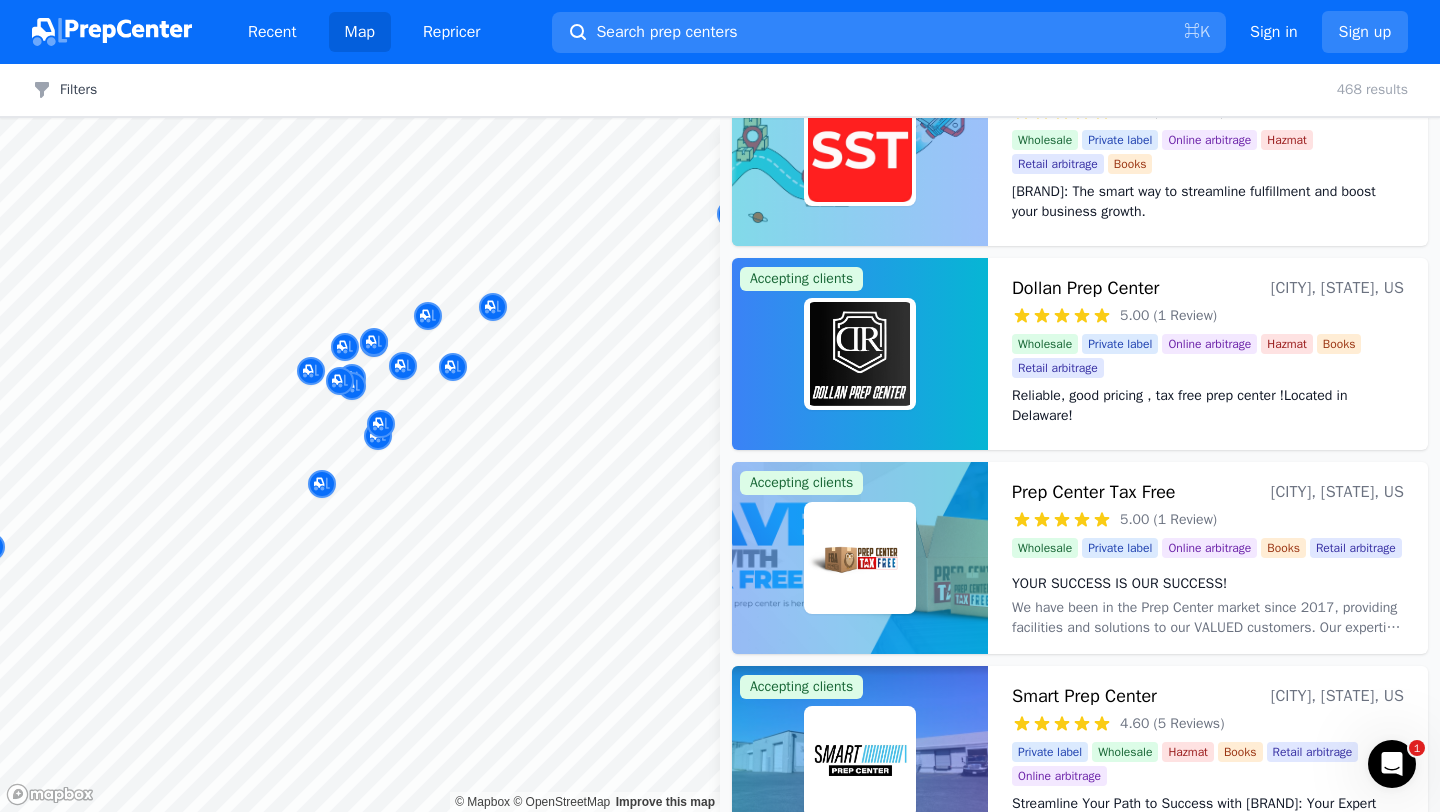 click at bounding box center (454, 308) 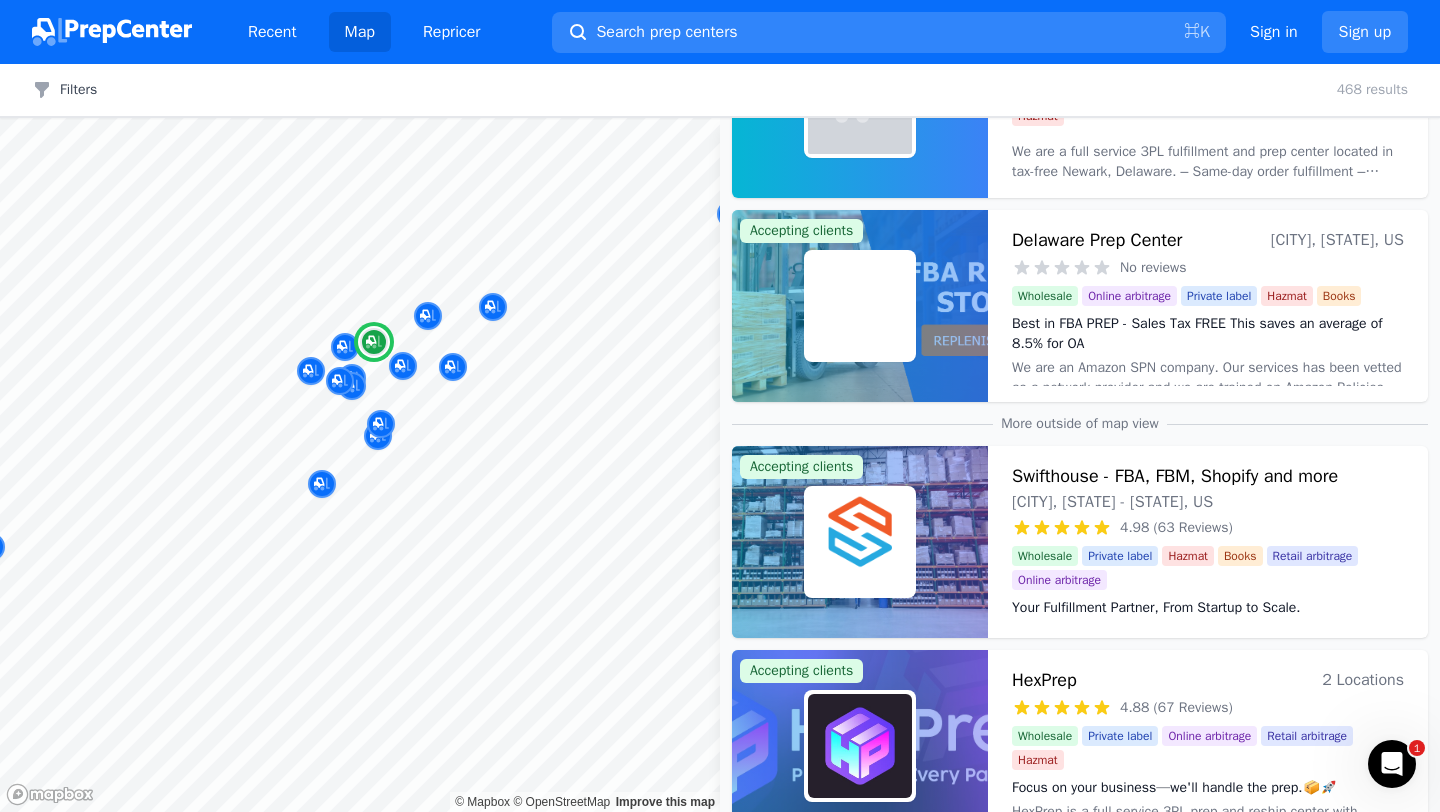 scroll, scrollTop: 2737, scrollLeft: 0, axis: vertical 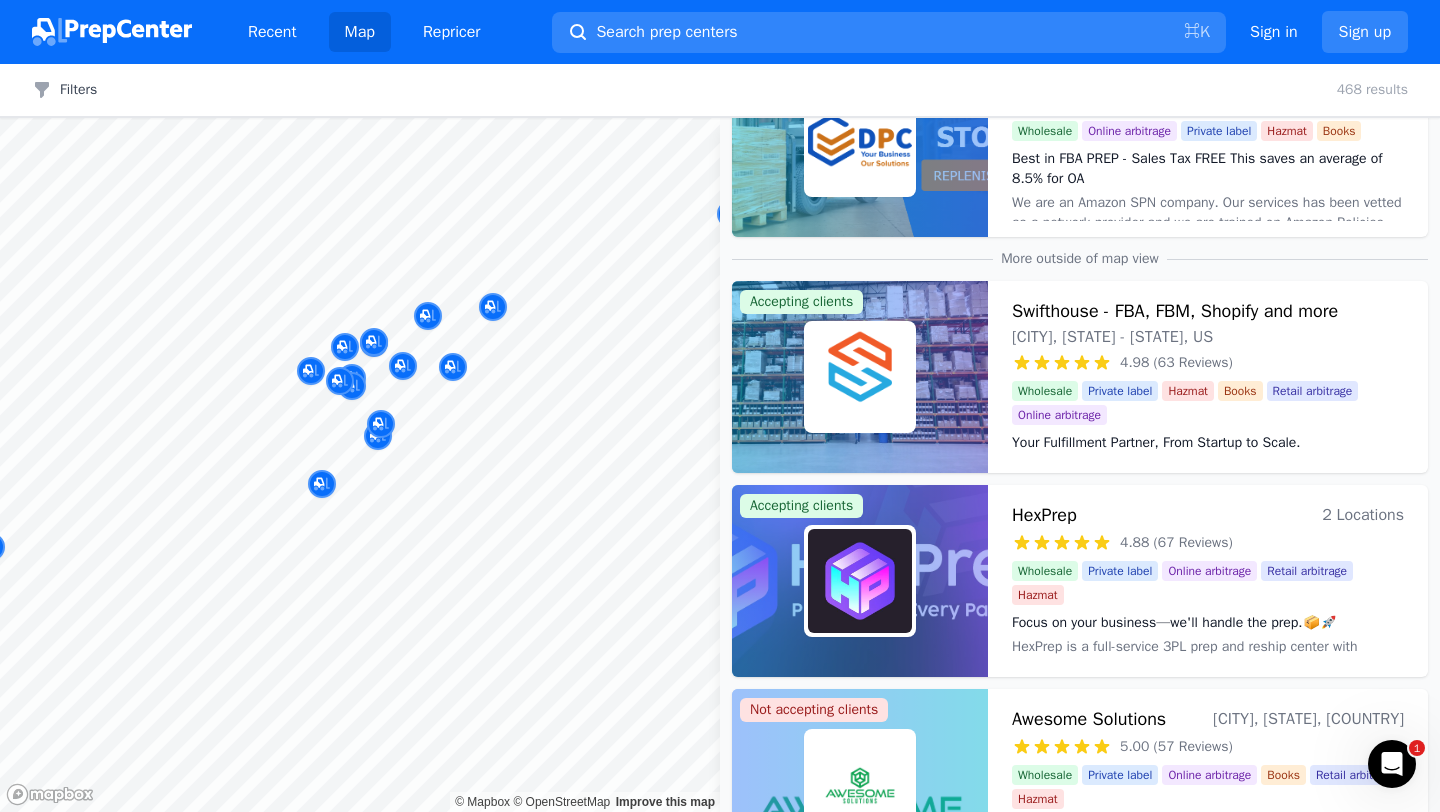 click at bounding box center (454, 308) 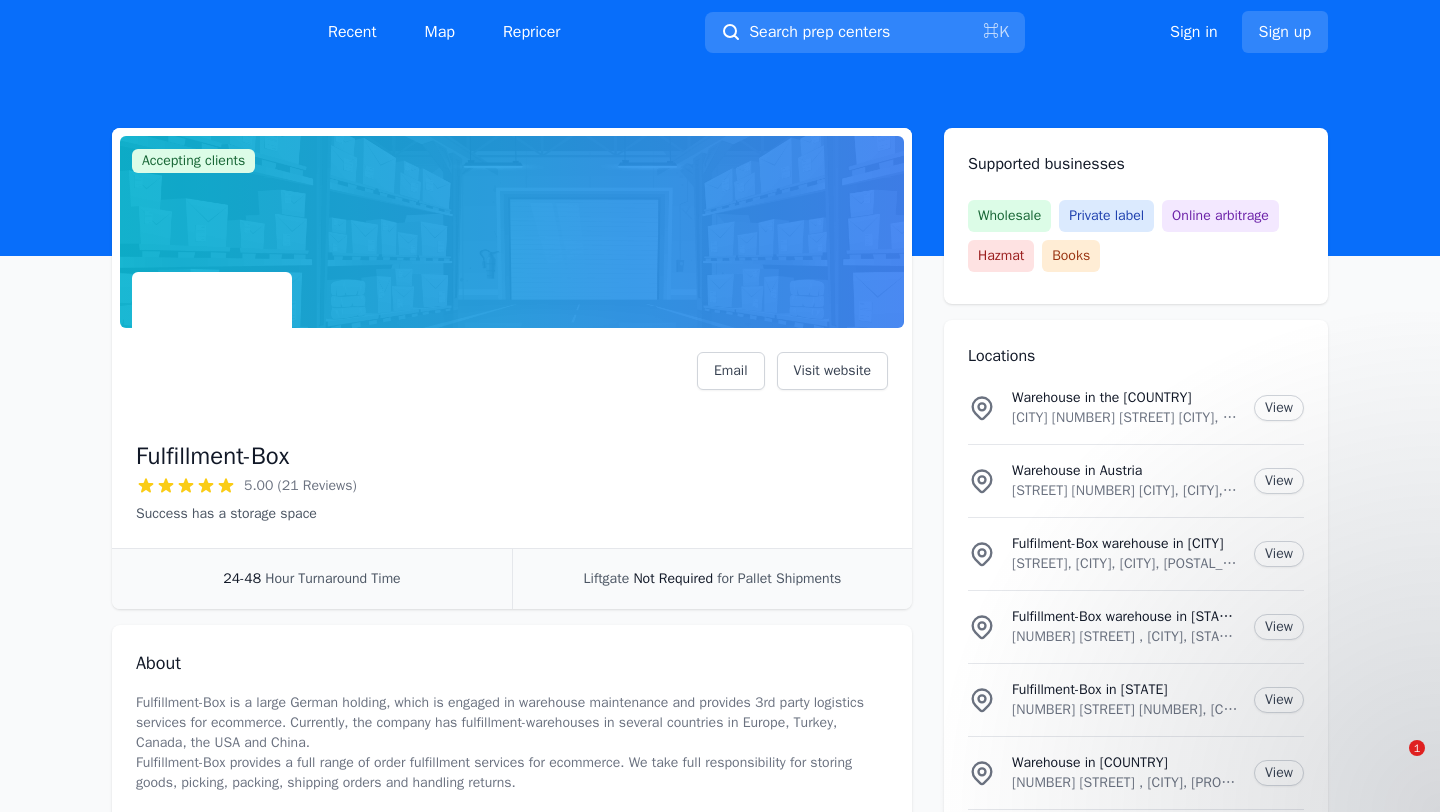 scroll, scrollTop: 0, scrollLeft: 0, axis: both 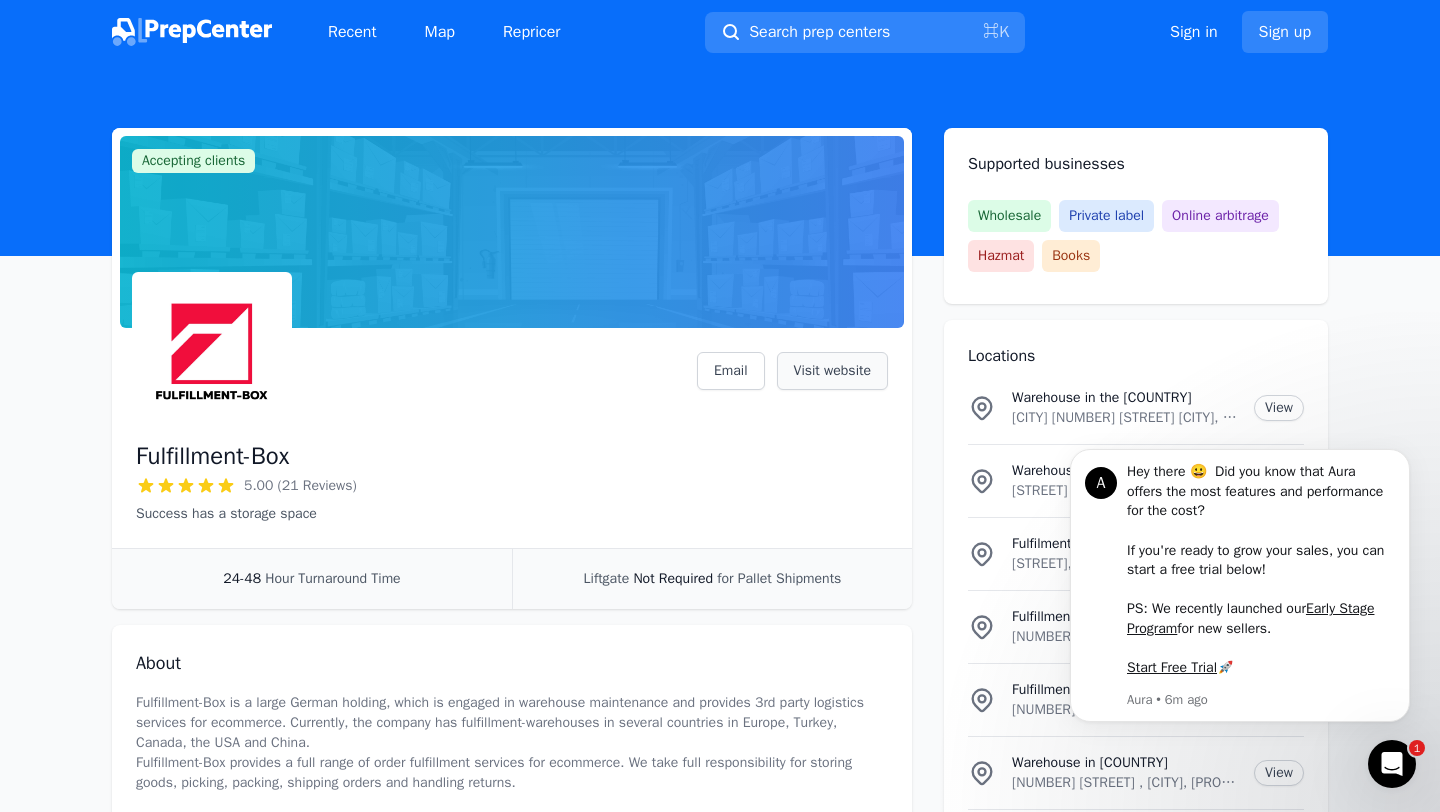 click on "Visit website" at bounding box center [832, 371] 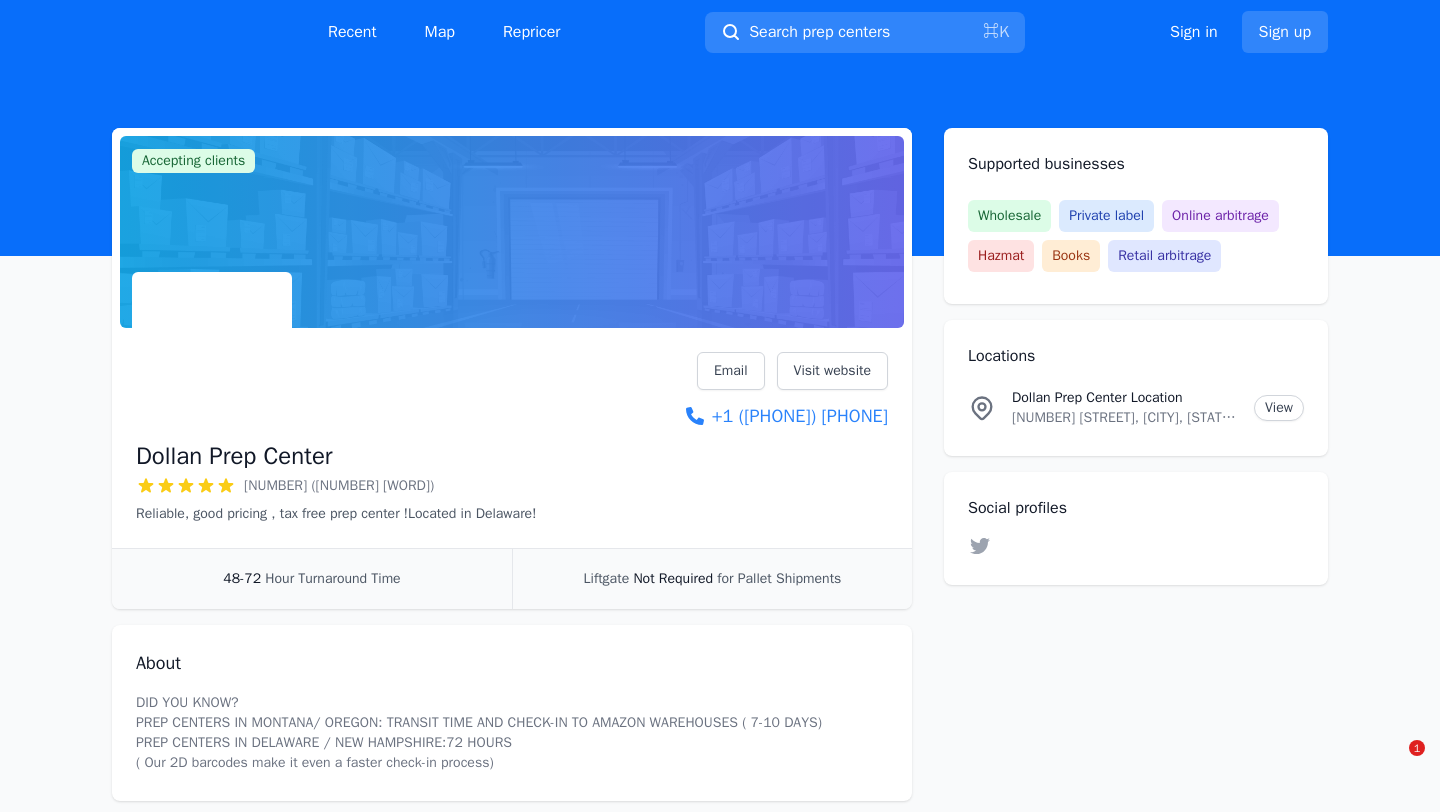 scroll, scrollTop: 0, scrollLeft: 0, axis: both 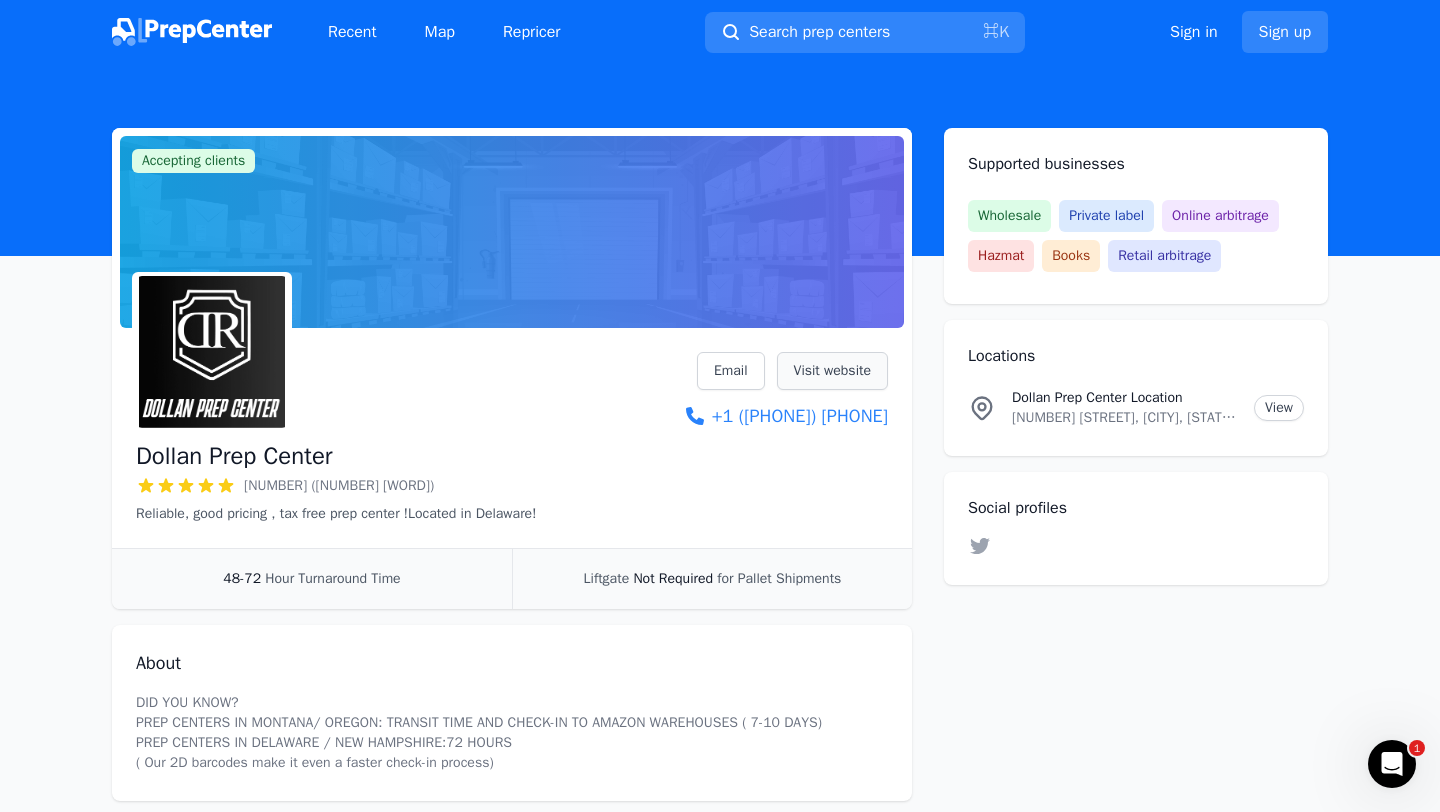 click on "Visit website" at bounding box center [832, 371] 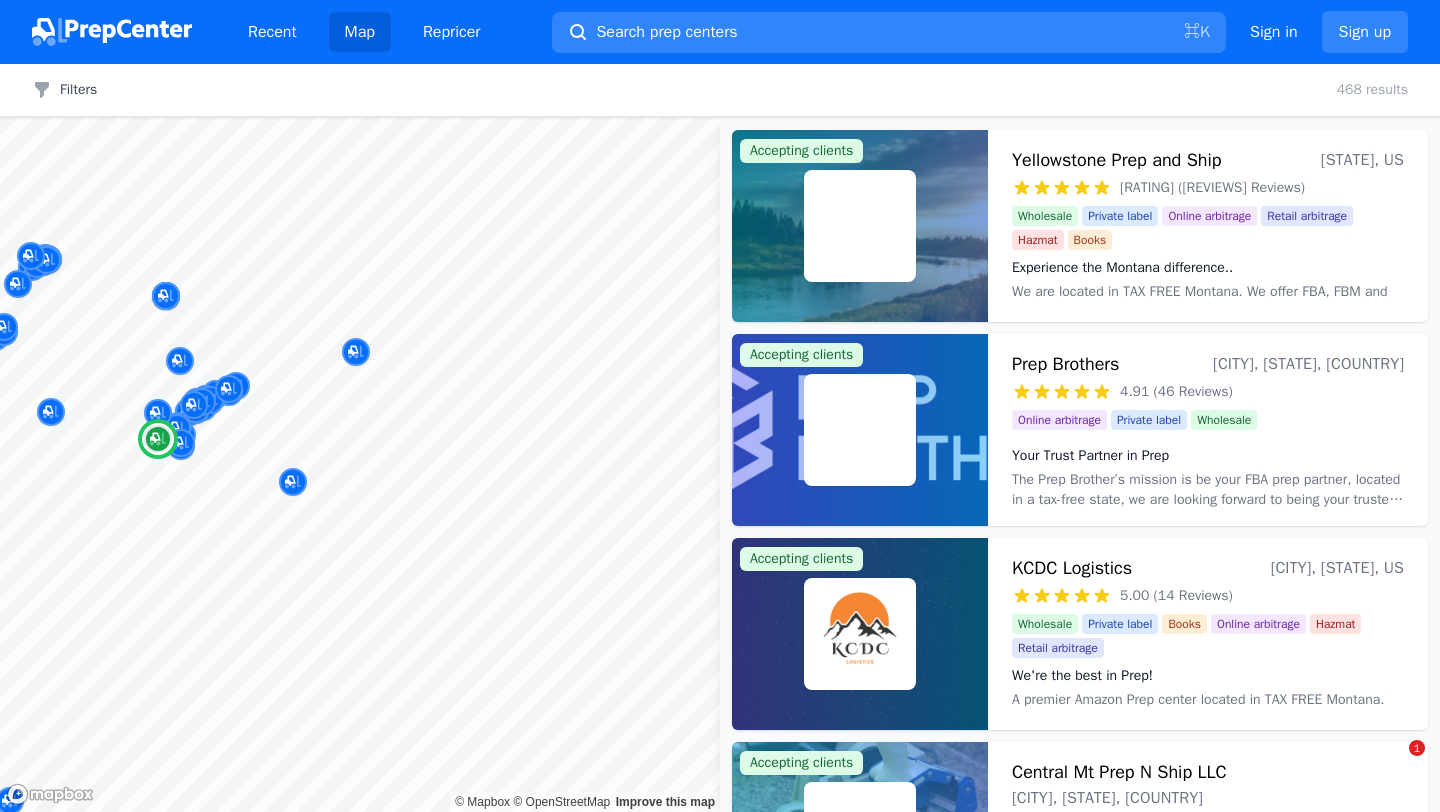 scroll, scrollTop: 0, scrollLeft: 0, axis: both 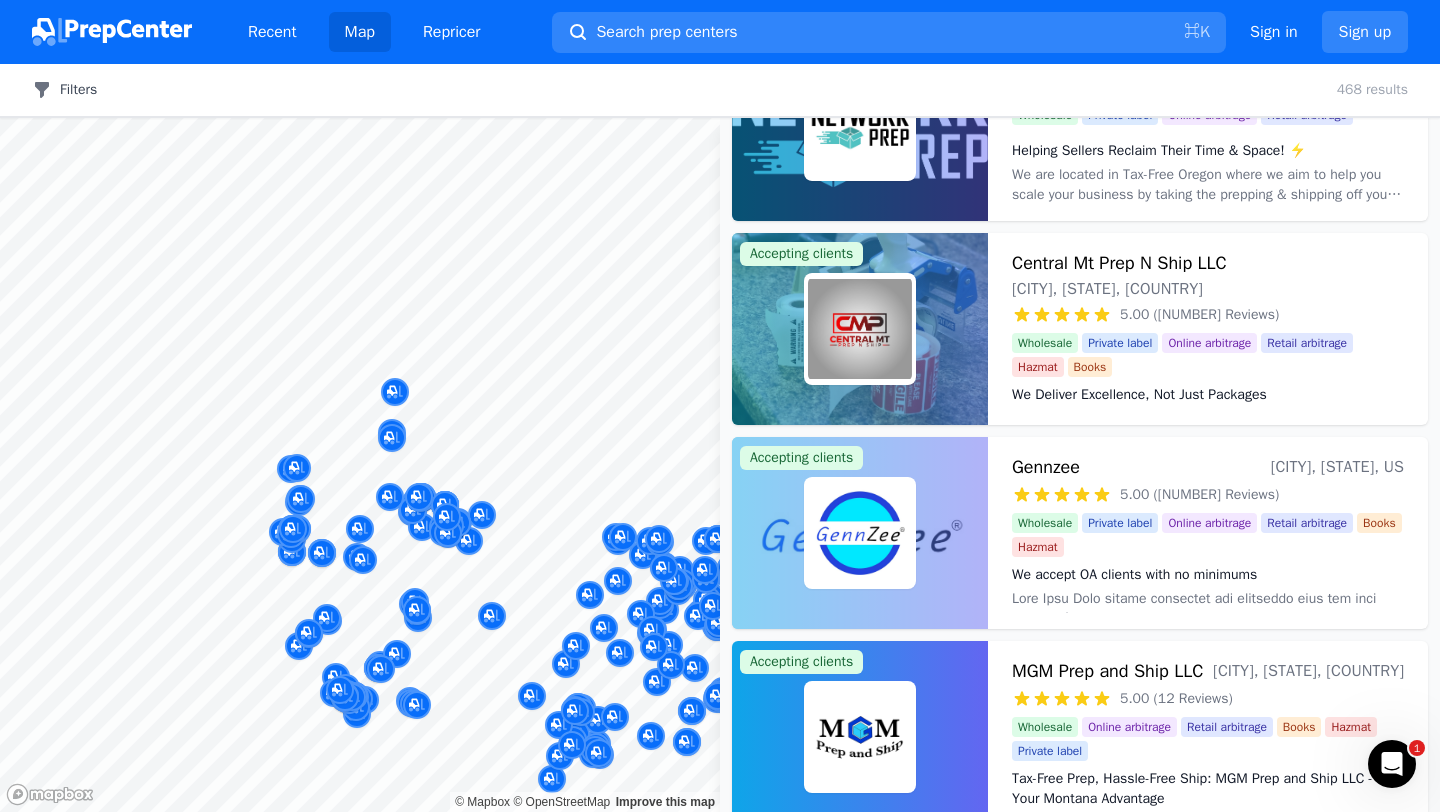 click on "Filters" at bounding box center [64, 90] 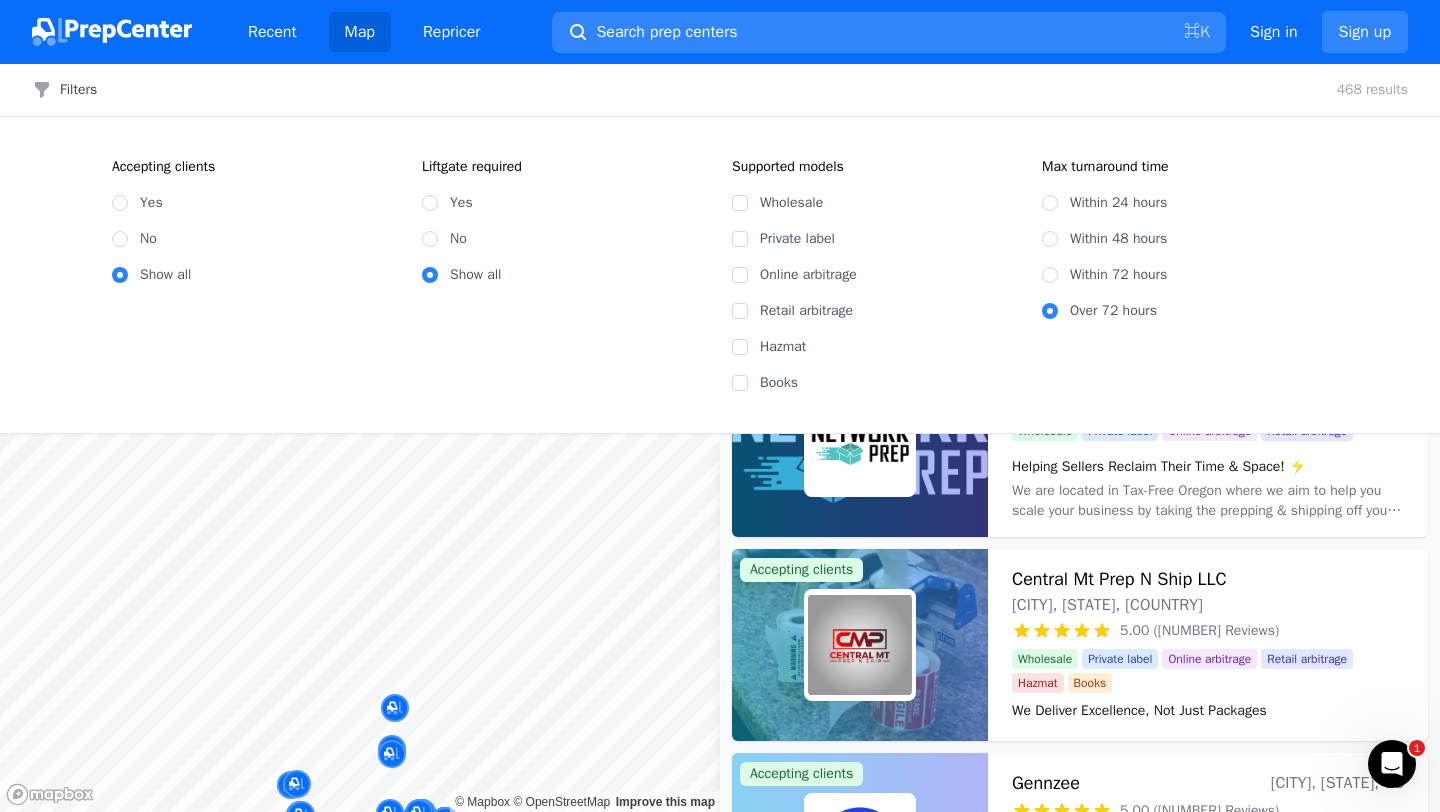 click on "Online arbitrage" at bounding box center [889, 275] 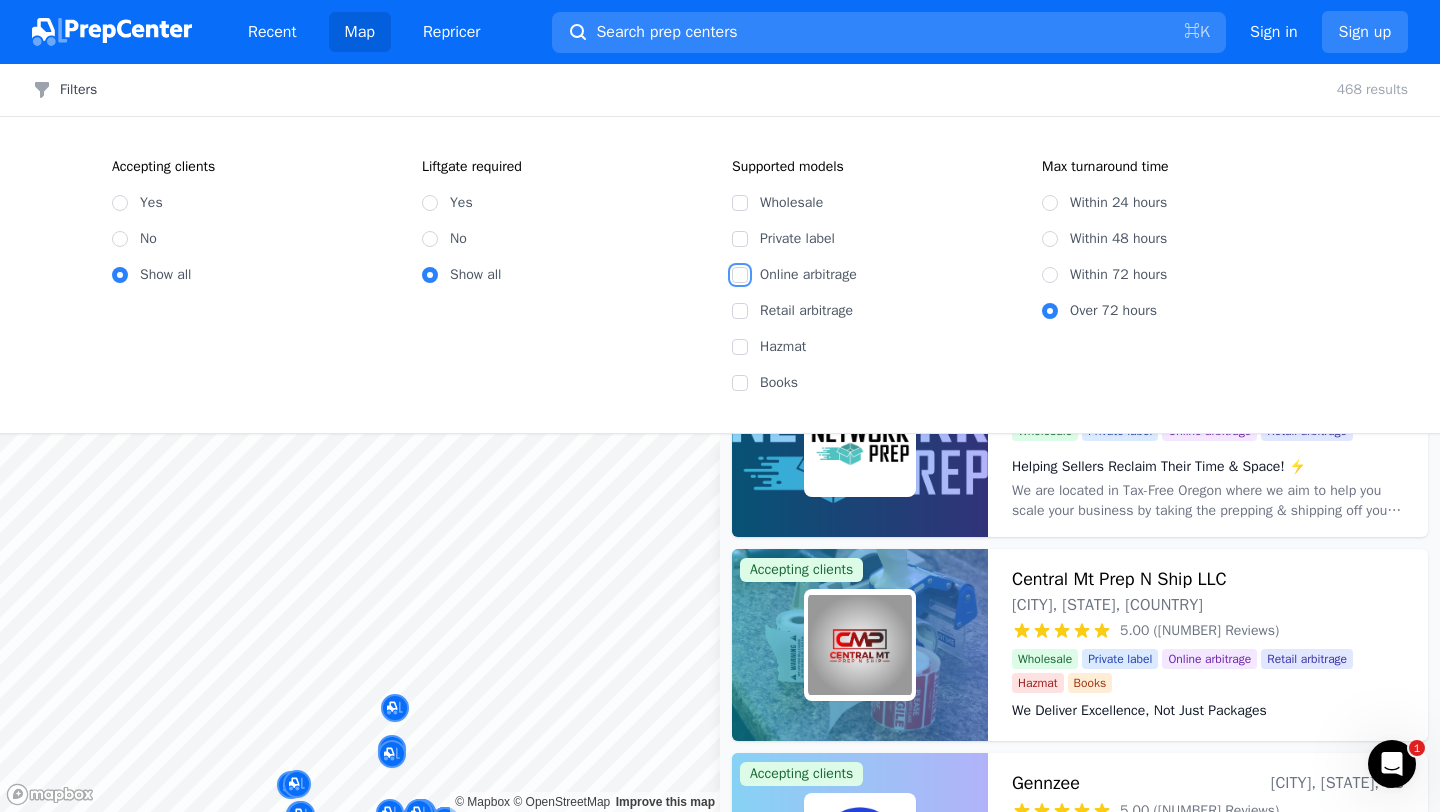 click on "Online arbitrage" at bounding box center [740, 275] 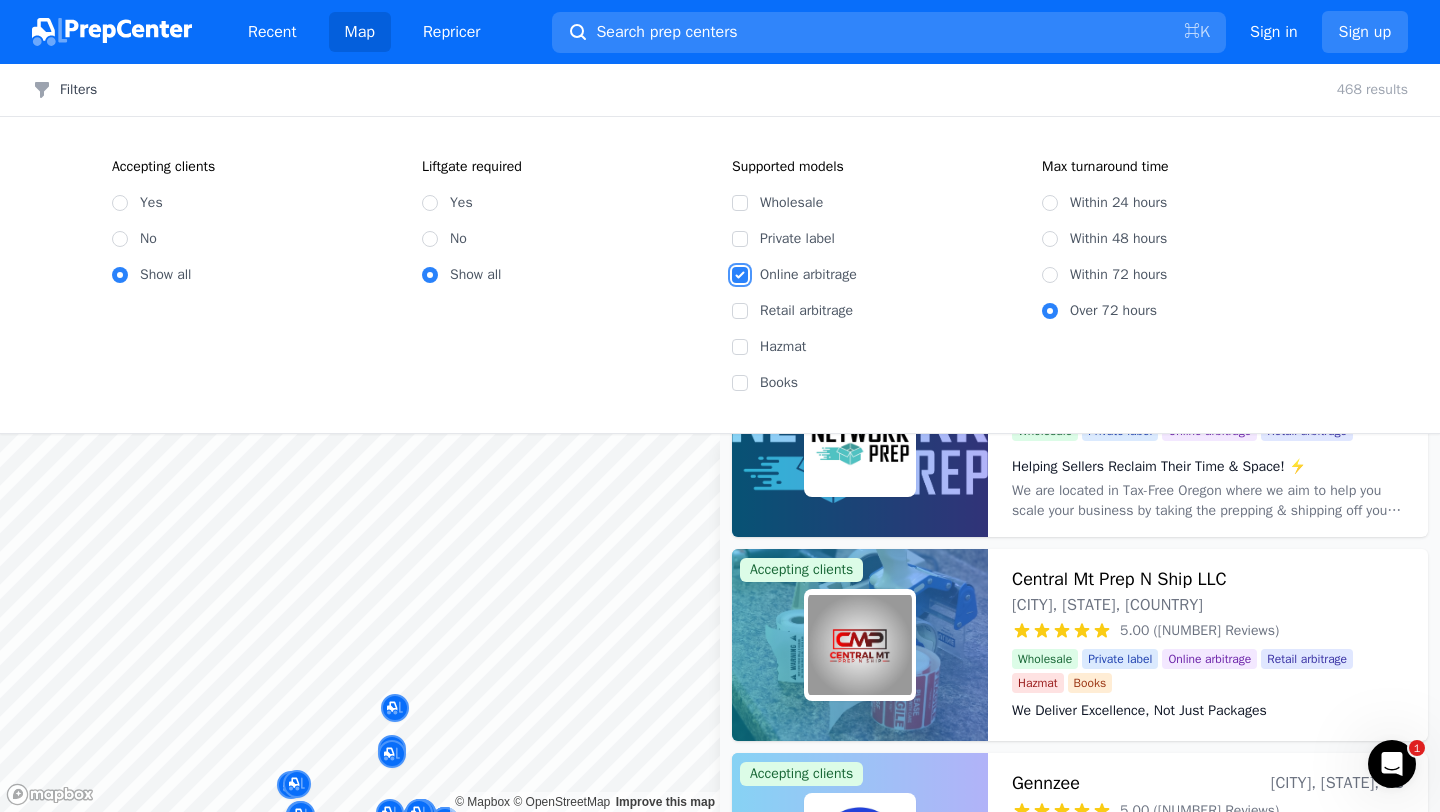 checkbox on "true" 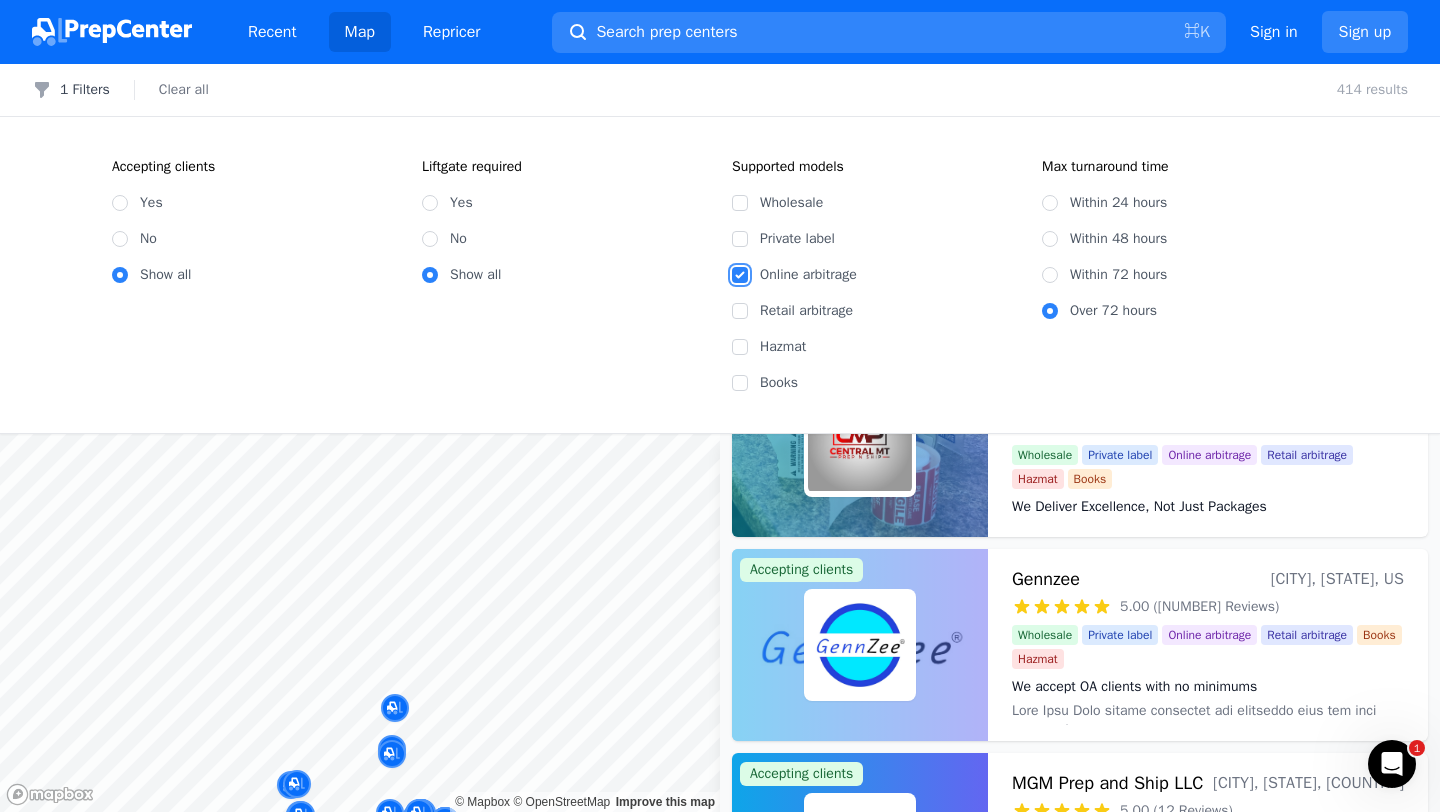 scroll, scrollTop: 3161, scrollLeft: 0, axis: vertical 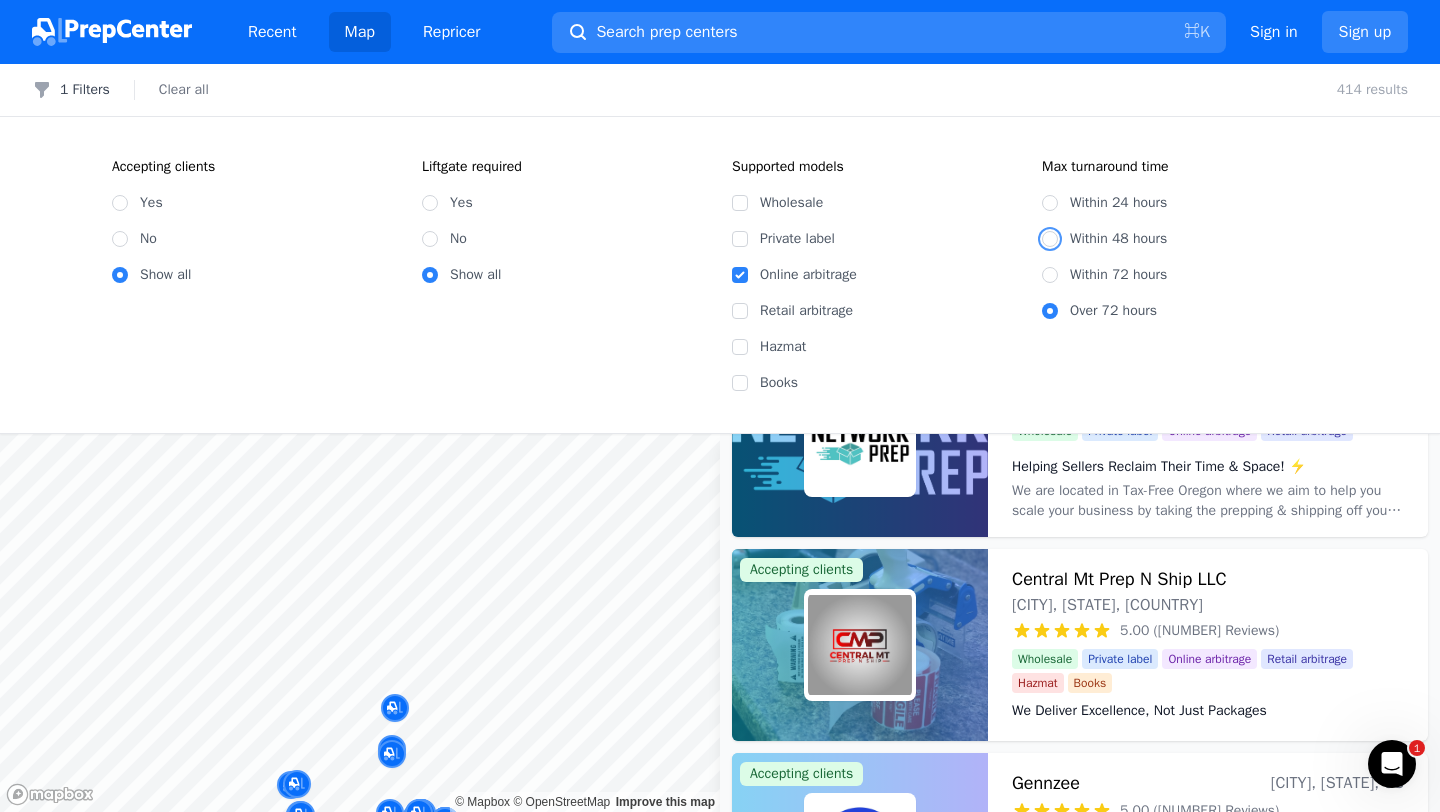 click on "Within 48 hours" at bounding box center (1050, 239) 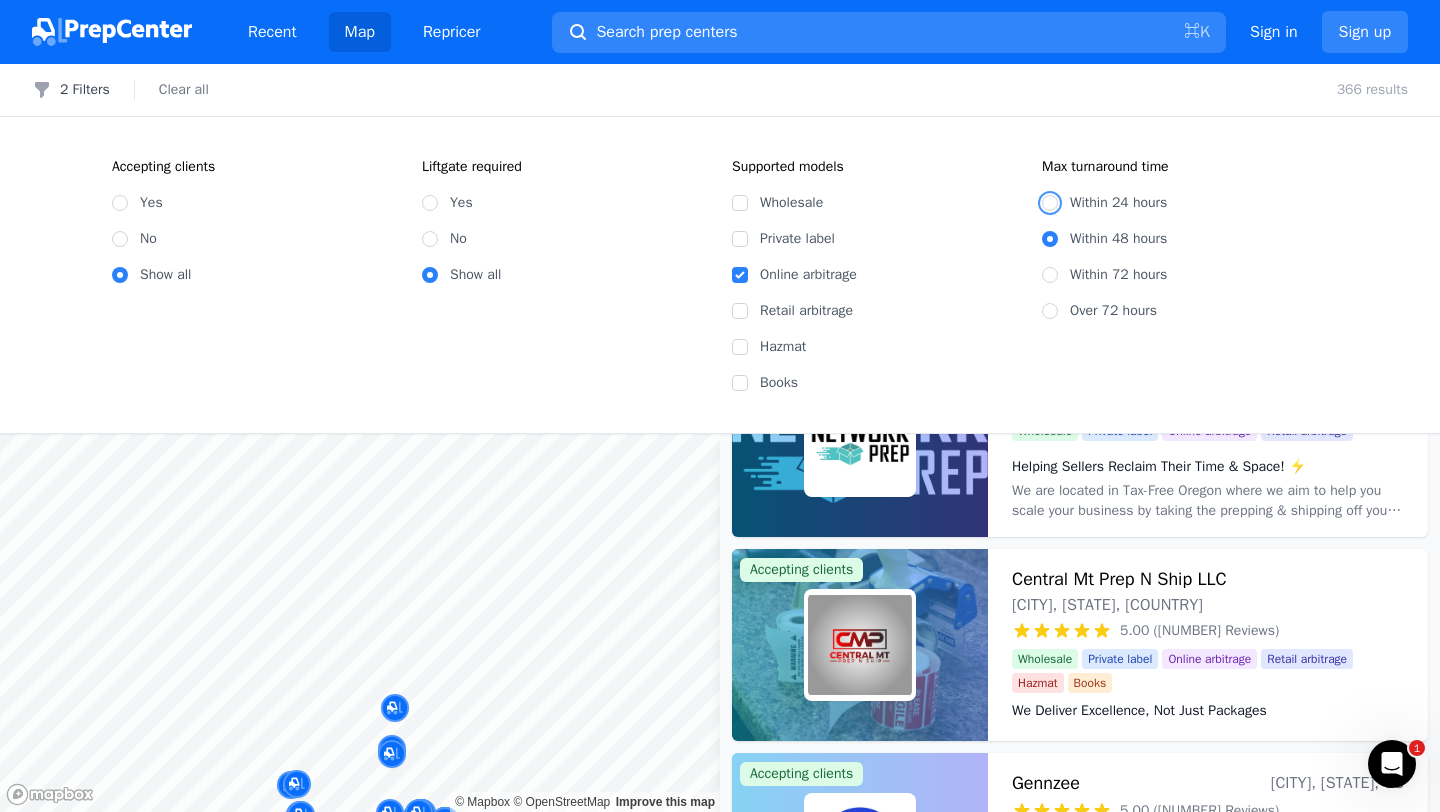 click on "Within 24 hours" at bounding box center (1050, 203) 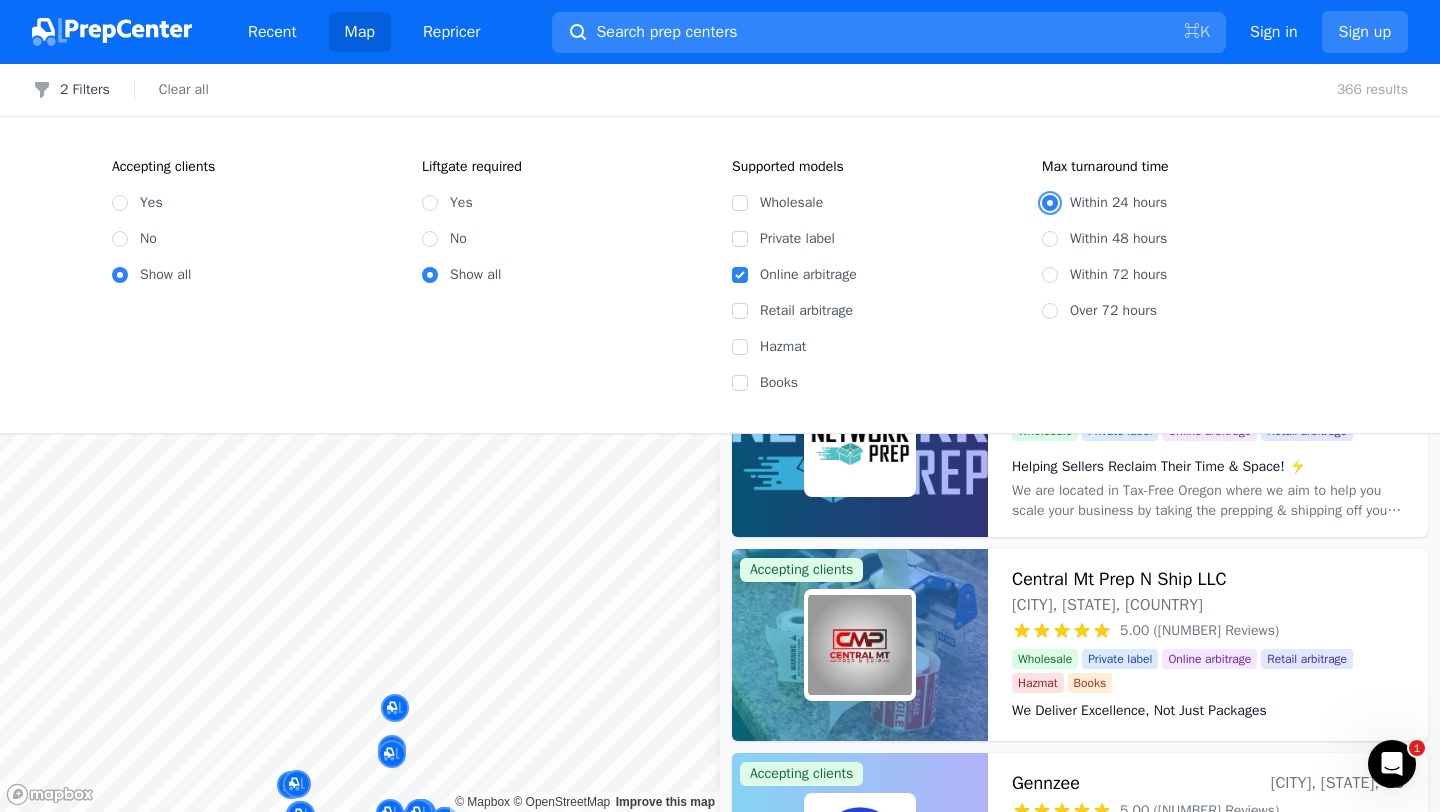 scroll, scrollTop: 713, scrollLeft: 0, axis: vertical 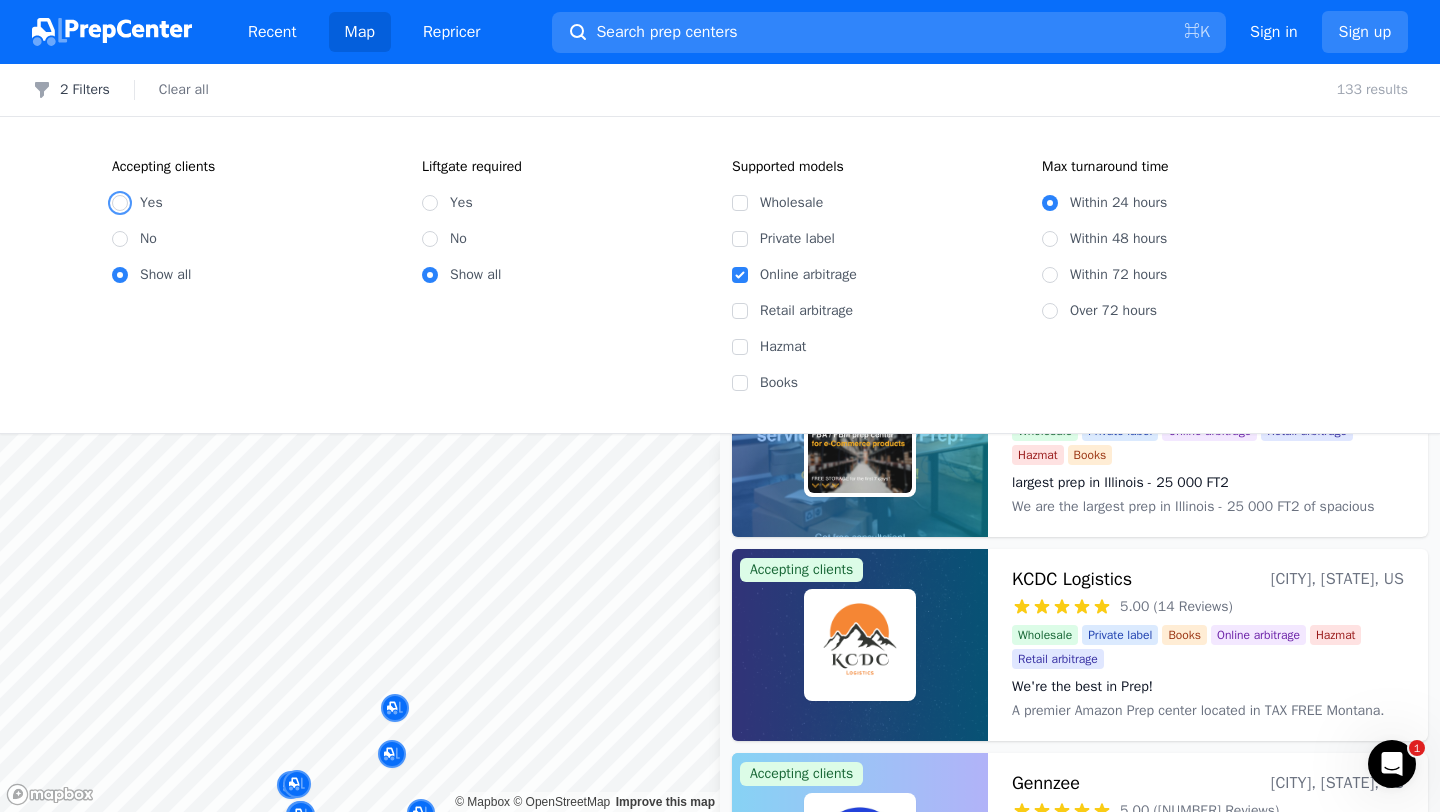 click on "Yes" at bounding box center (120, 203) 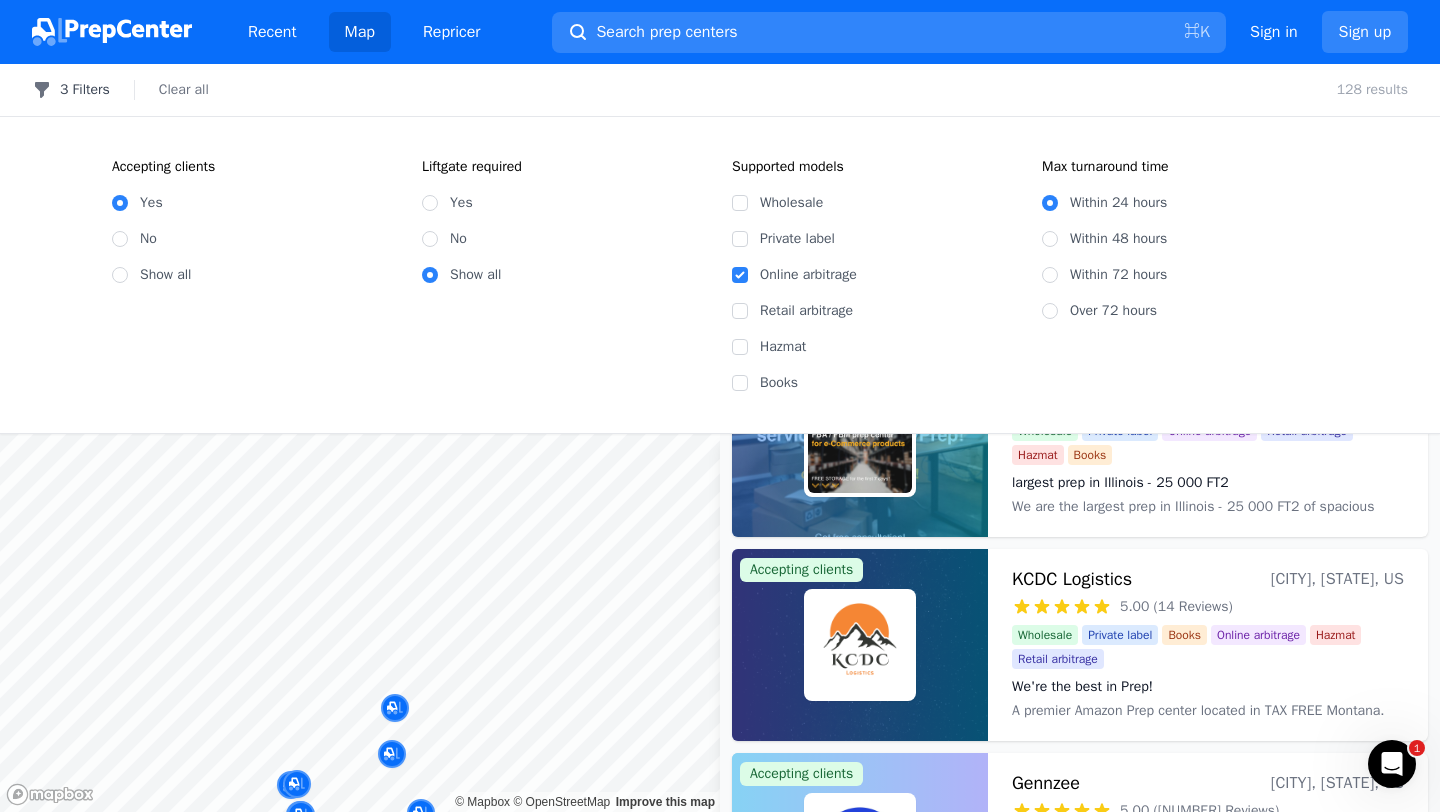 click on "3 Filters" at bounding box center [71, 90] 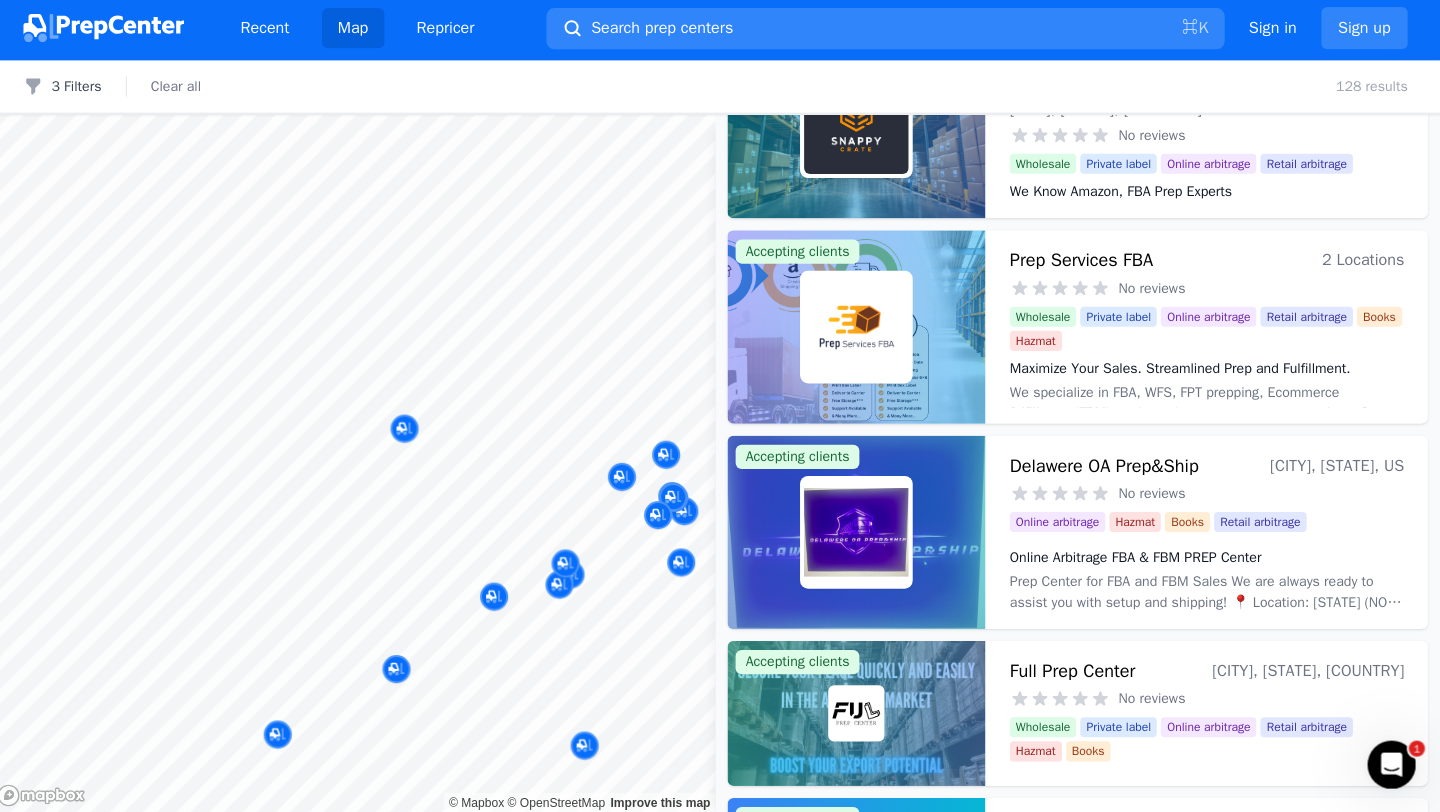 scroll, scrollTop: 0, scrollLeft: 0, axis: both 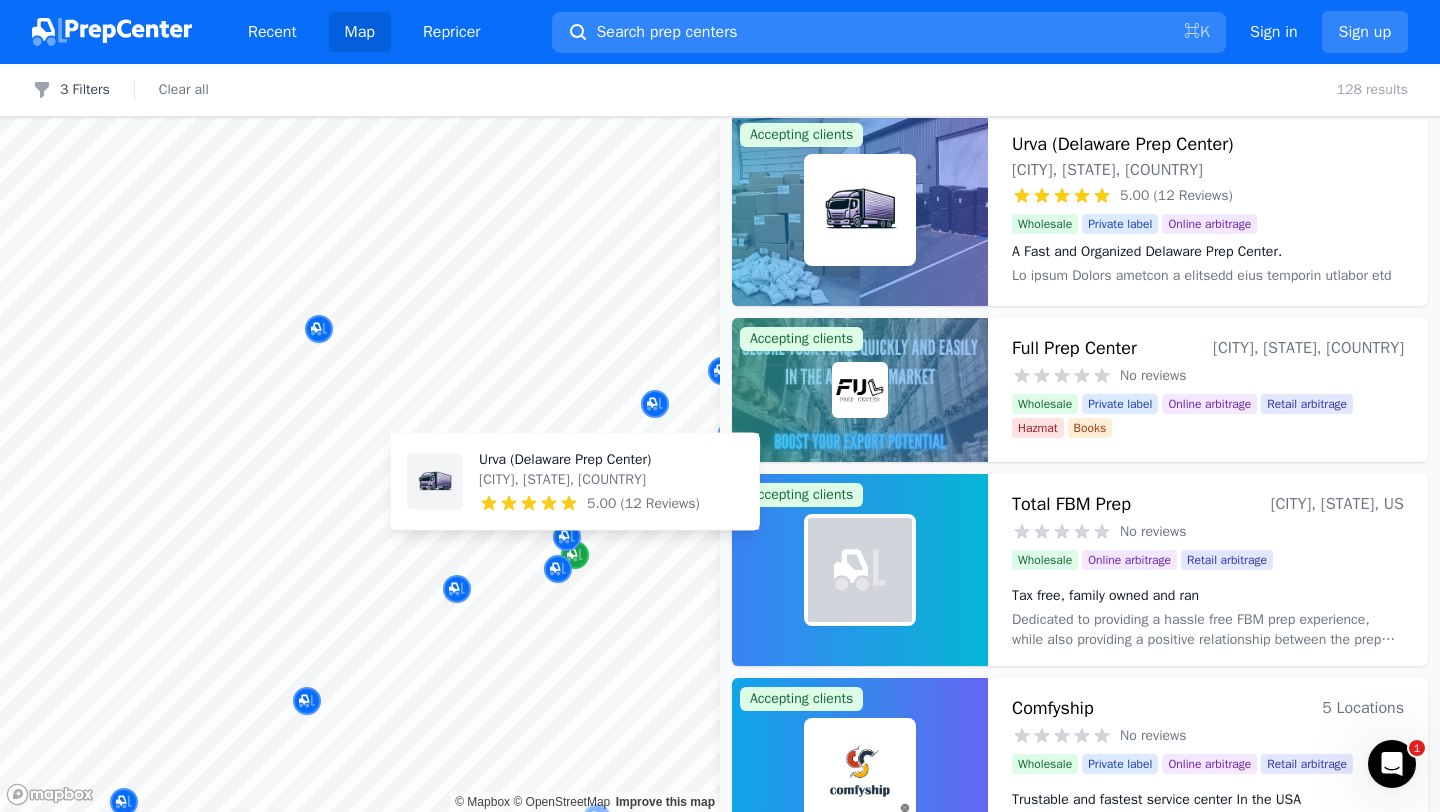 click 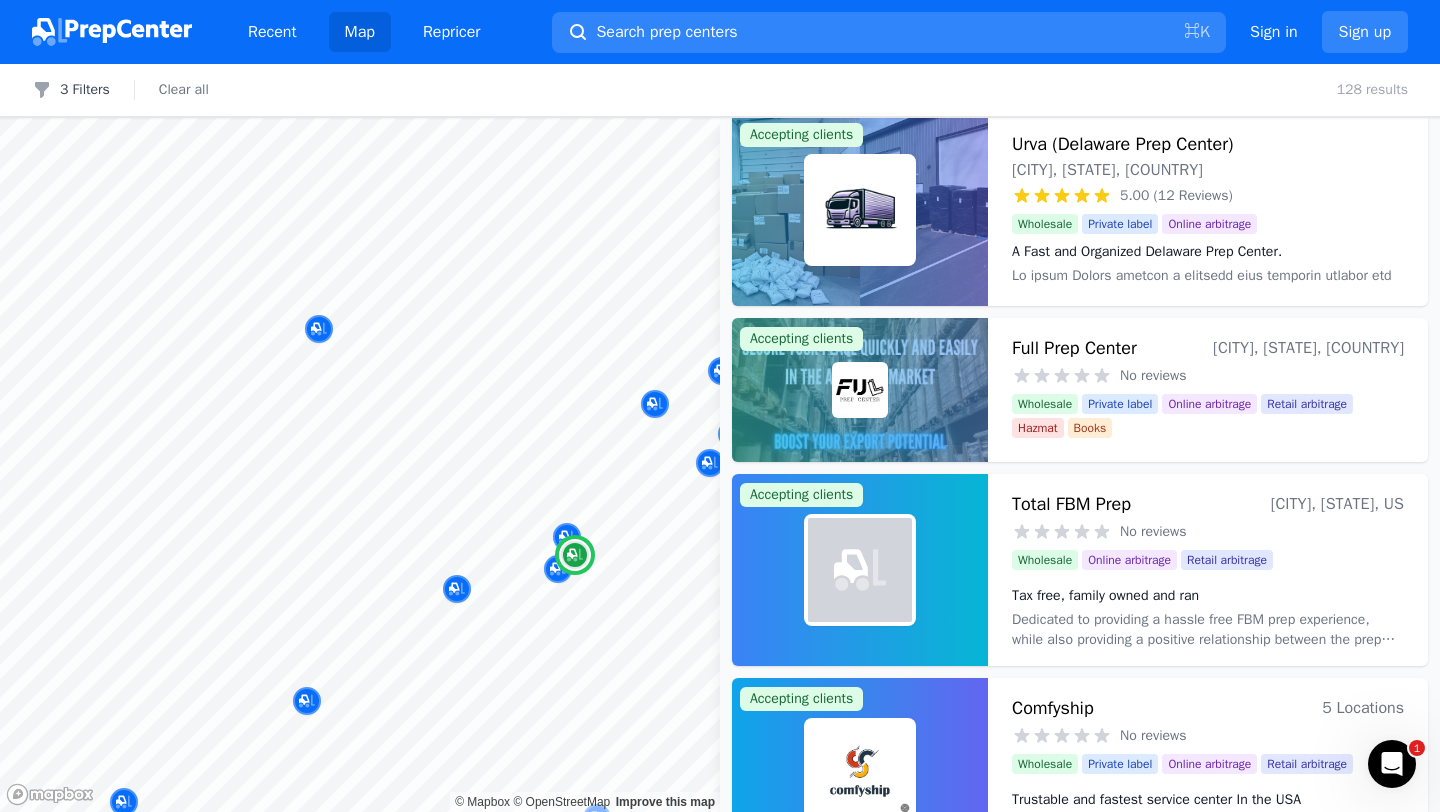 click on "Urva (Delaware Prep Center)" at bounding box center [1122, 144] 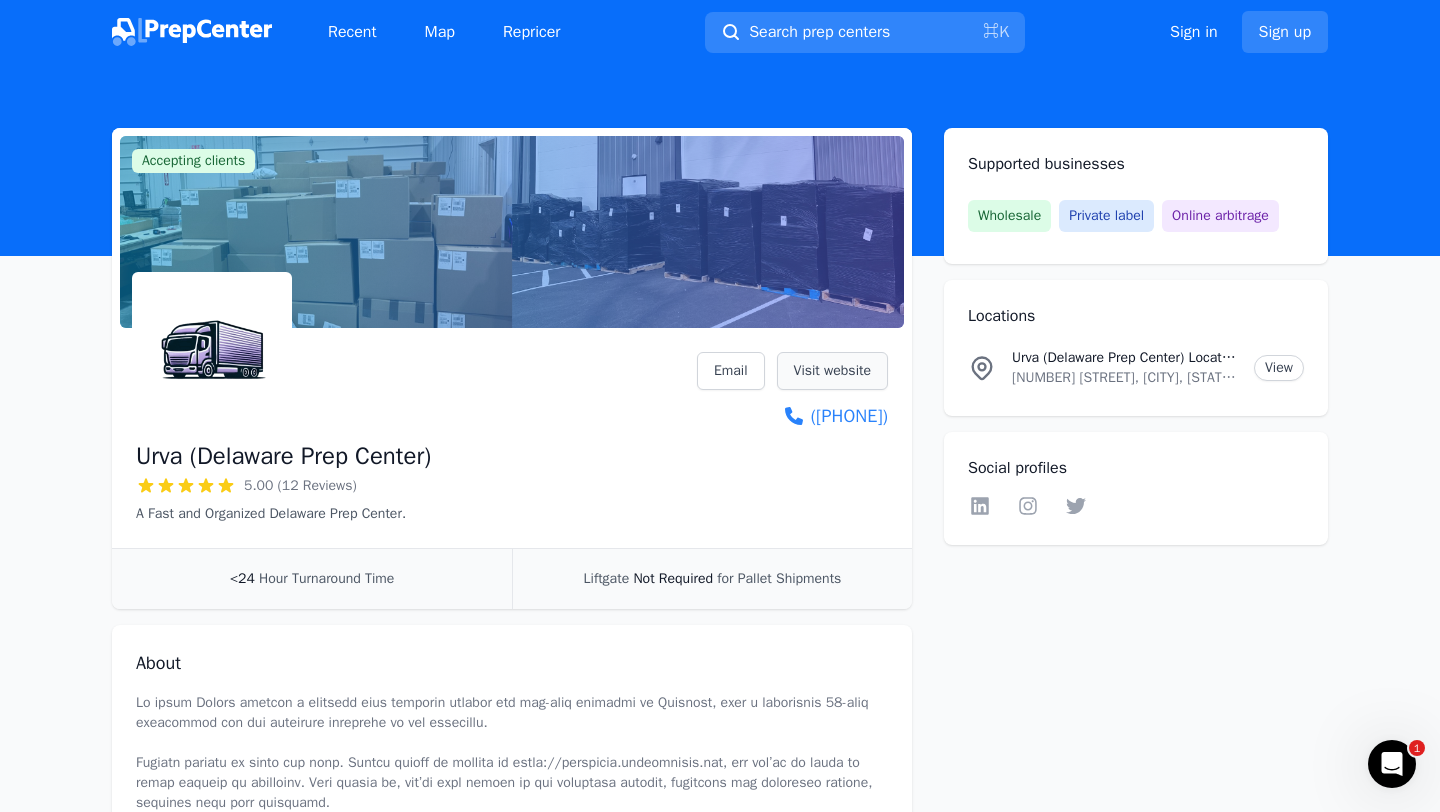 click on "Visit website" at bounding box center (832, 371) 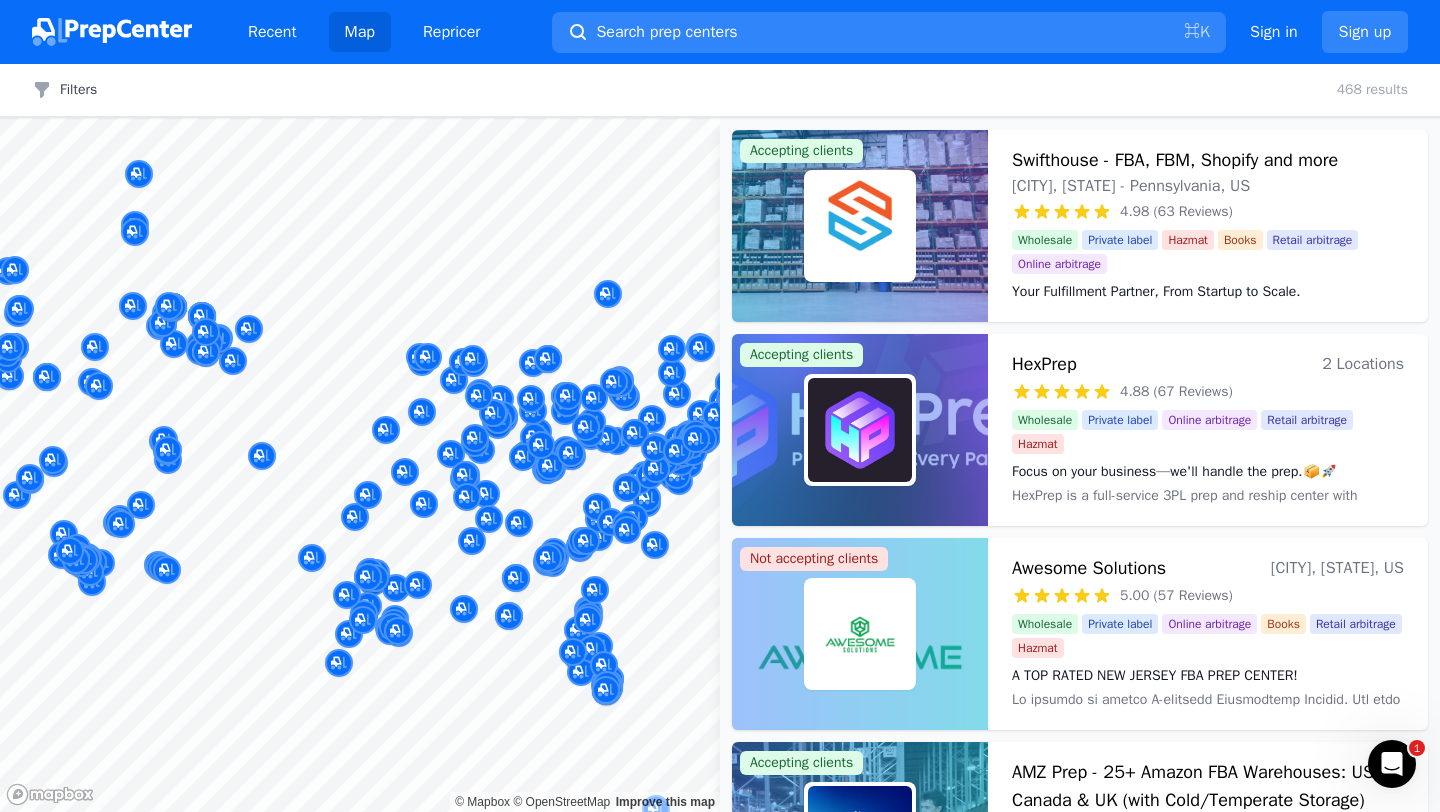 click at bounding box center [647, 477] 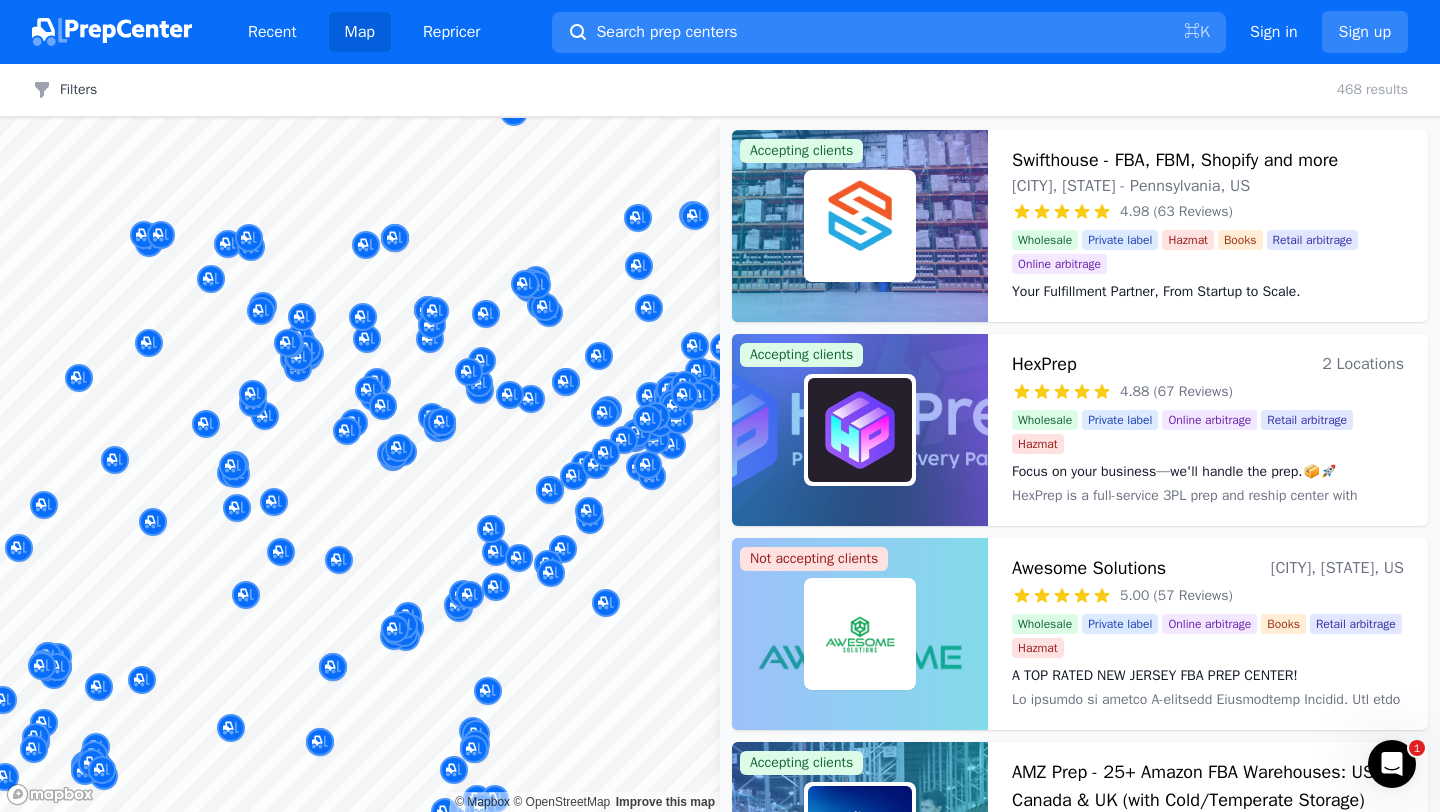 click at bounding box center (639, 460) 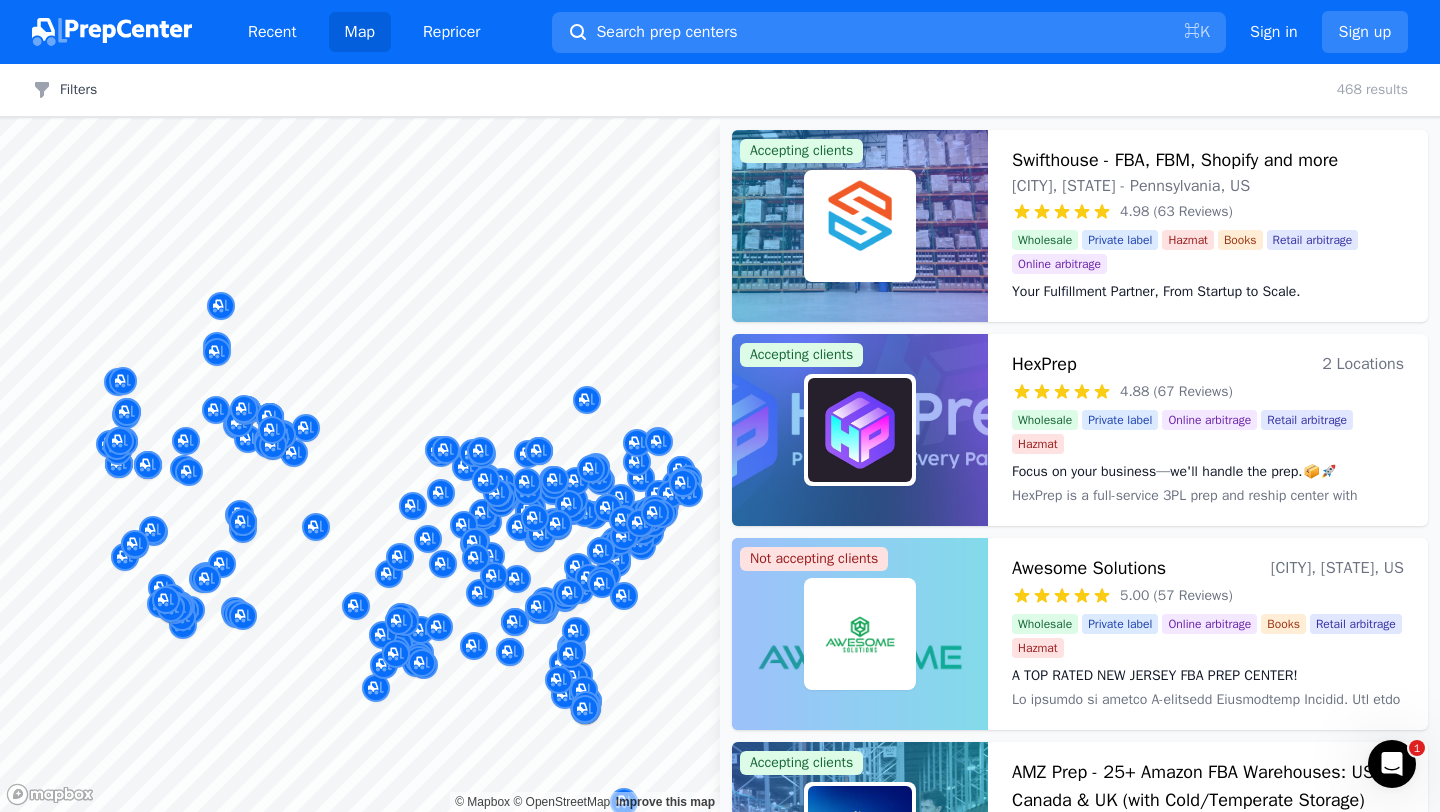 click at bounding box center [634, 497] 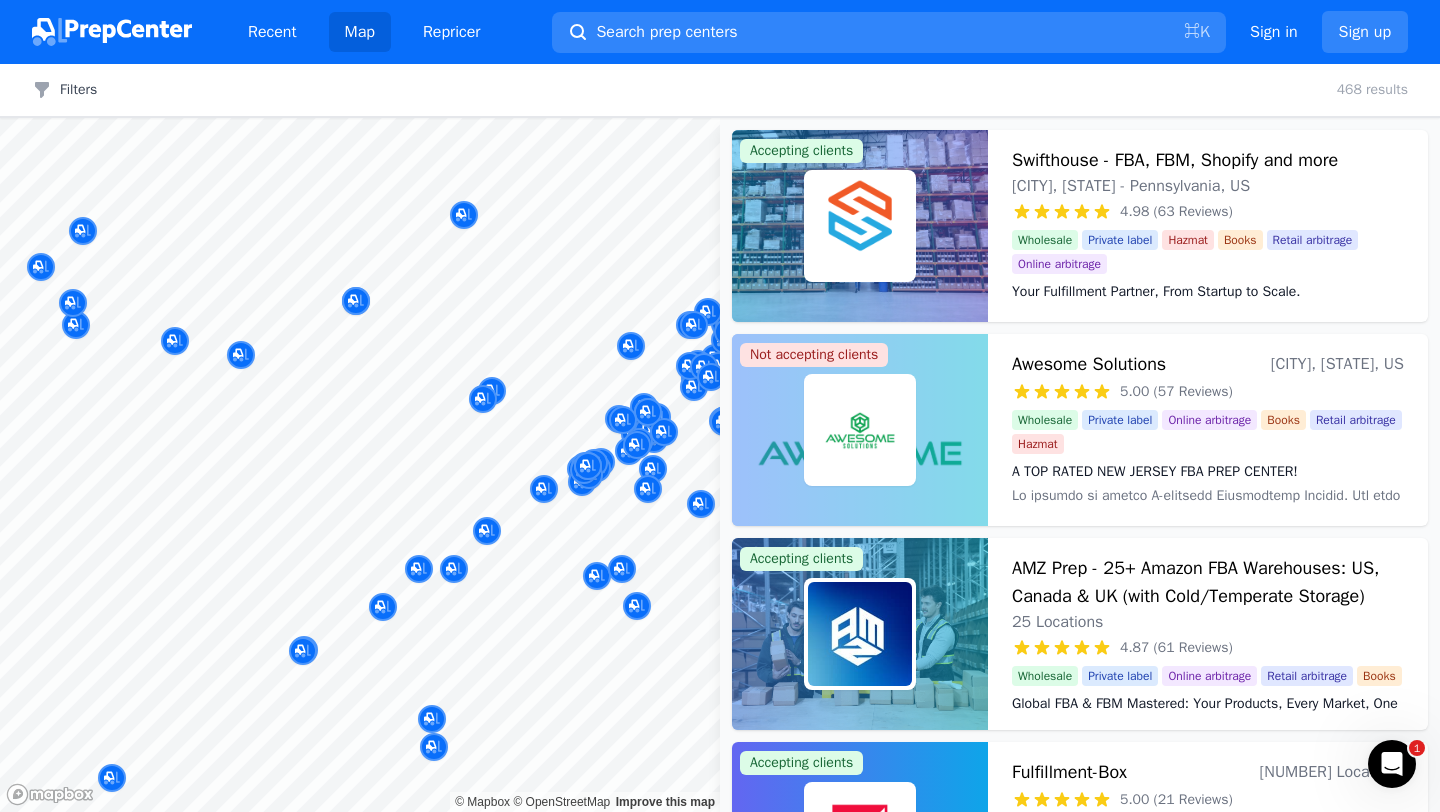 click at bounding box center (655, 524) 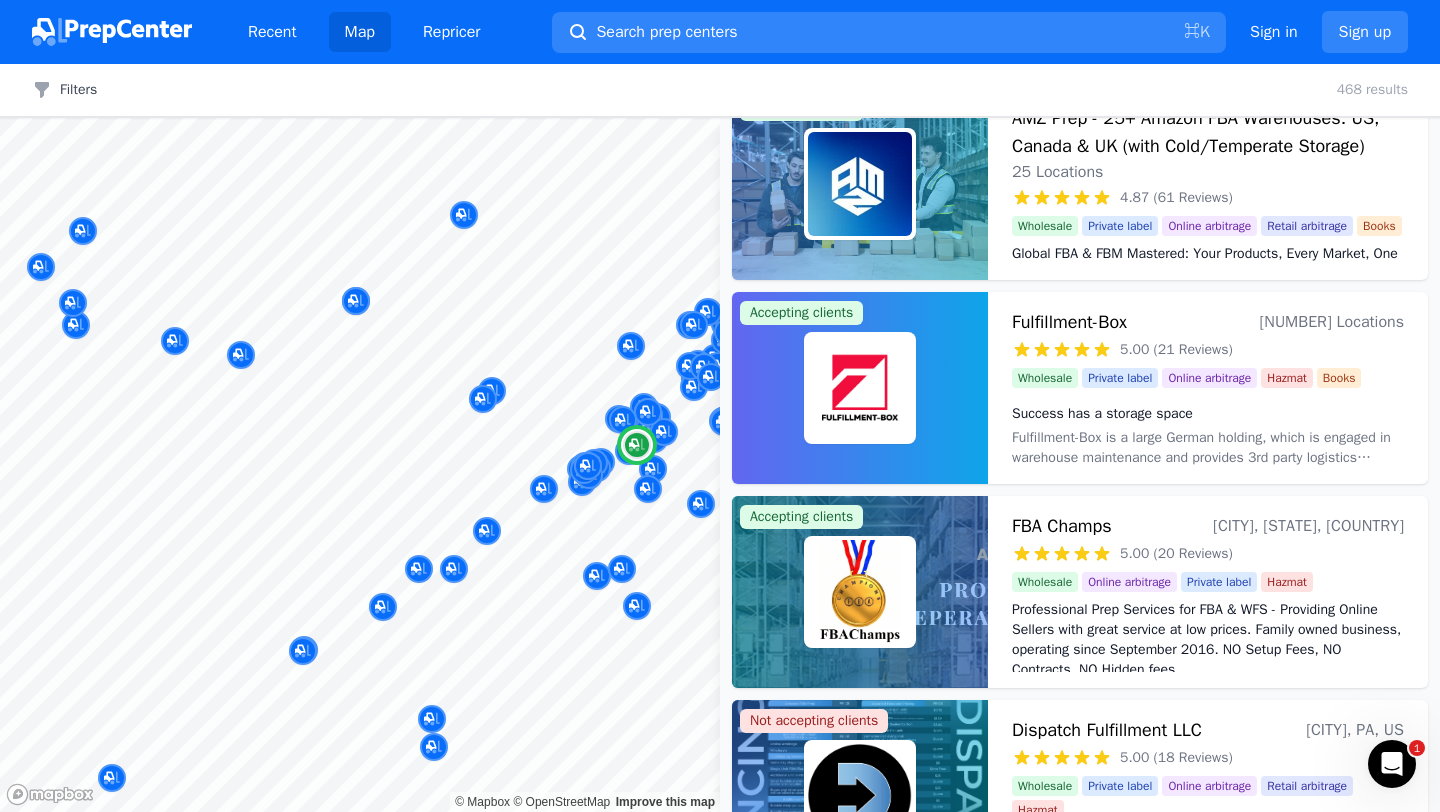 scroll, scrollTop: 455, scrollLeft: 0, axis: vertical 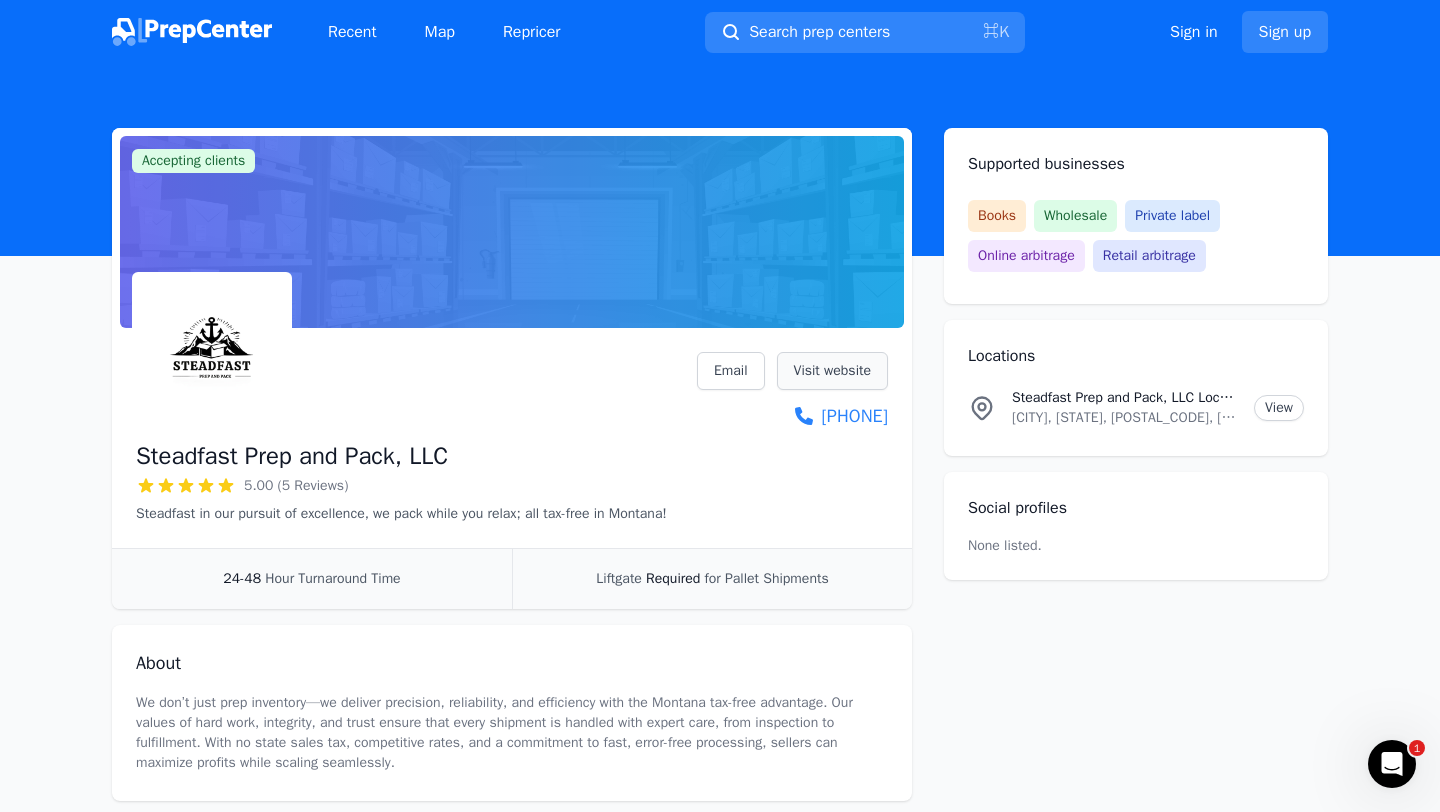 click on "Visit website" at bounding box center [832, 371] 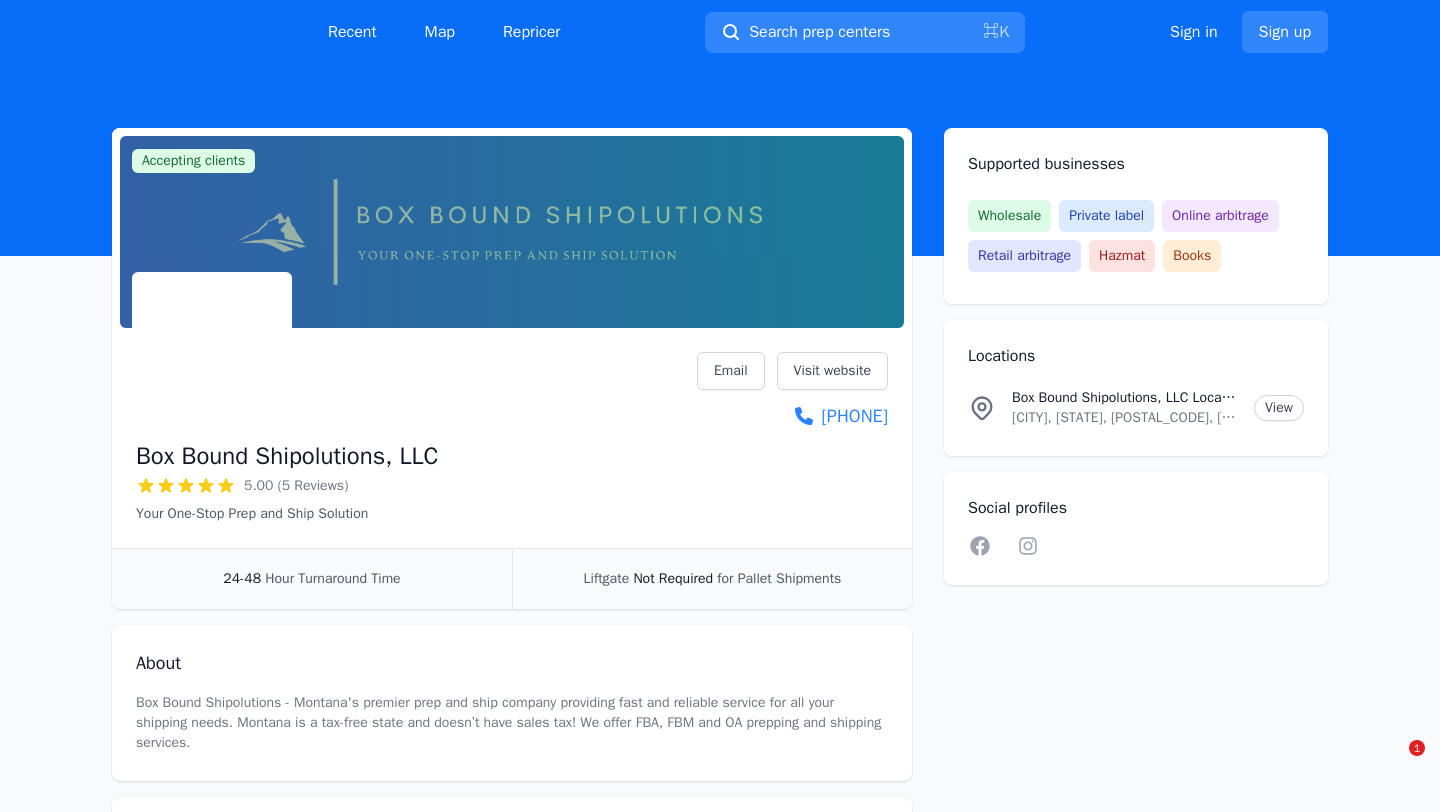 scroll, scrollTop: 0, scrollLeft: 0, axis: both 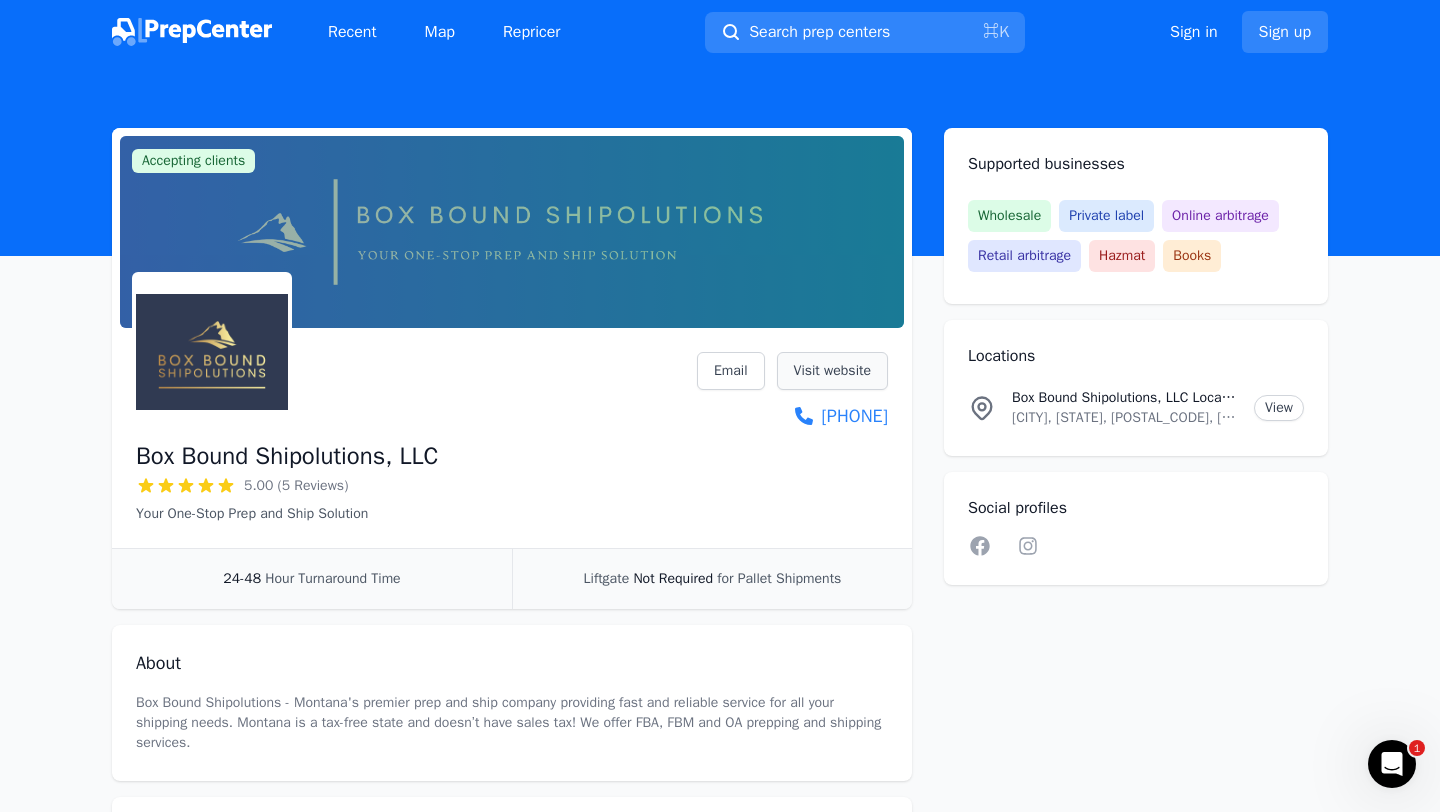 click on "Visit website" at bounding box center (832, 371) 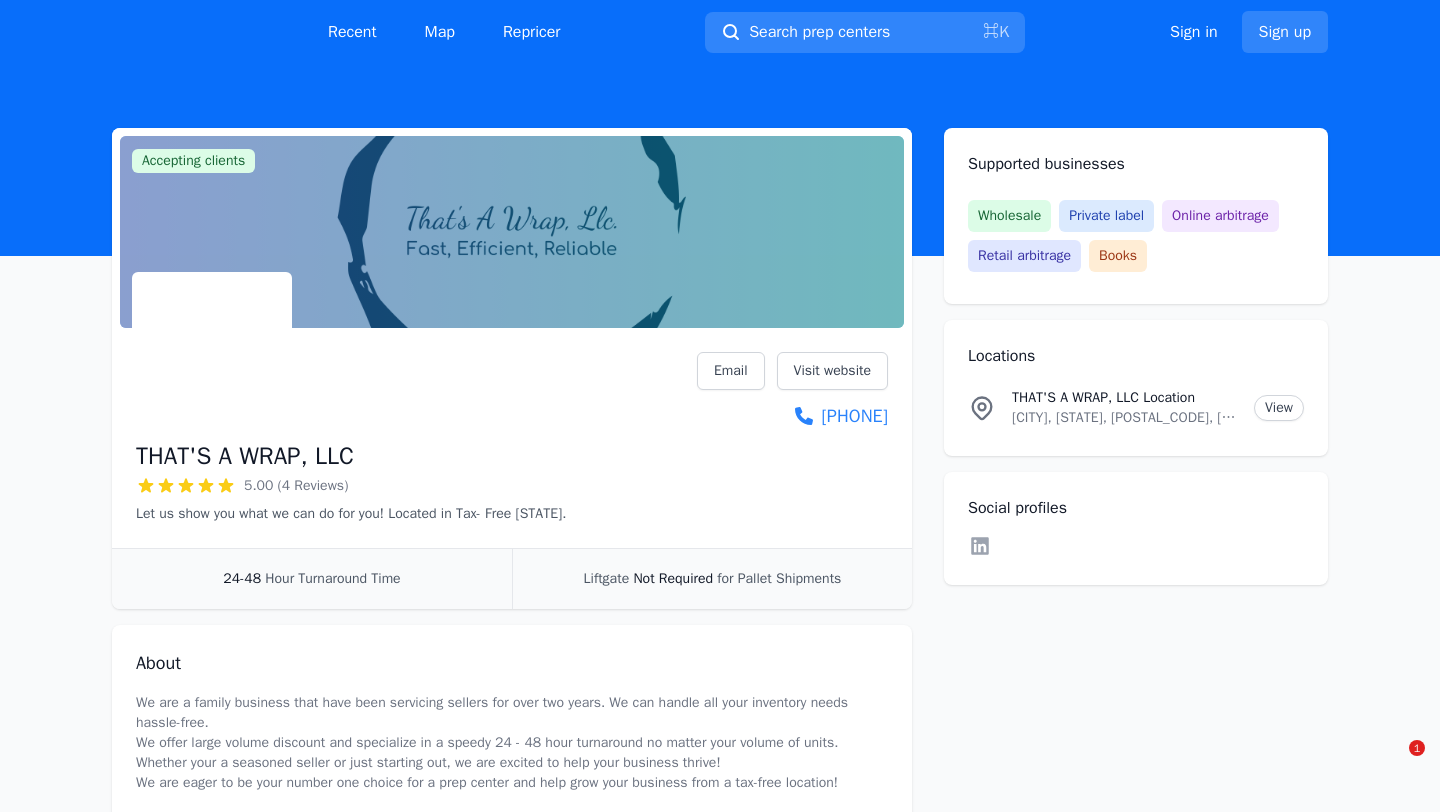 scroll, scrollTop: 0, scrollLeft: 0, axis: both 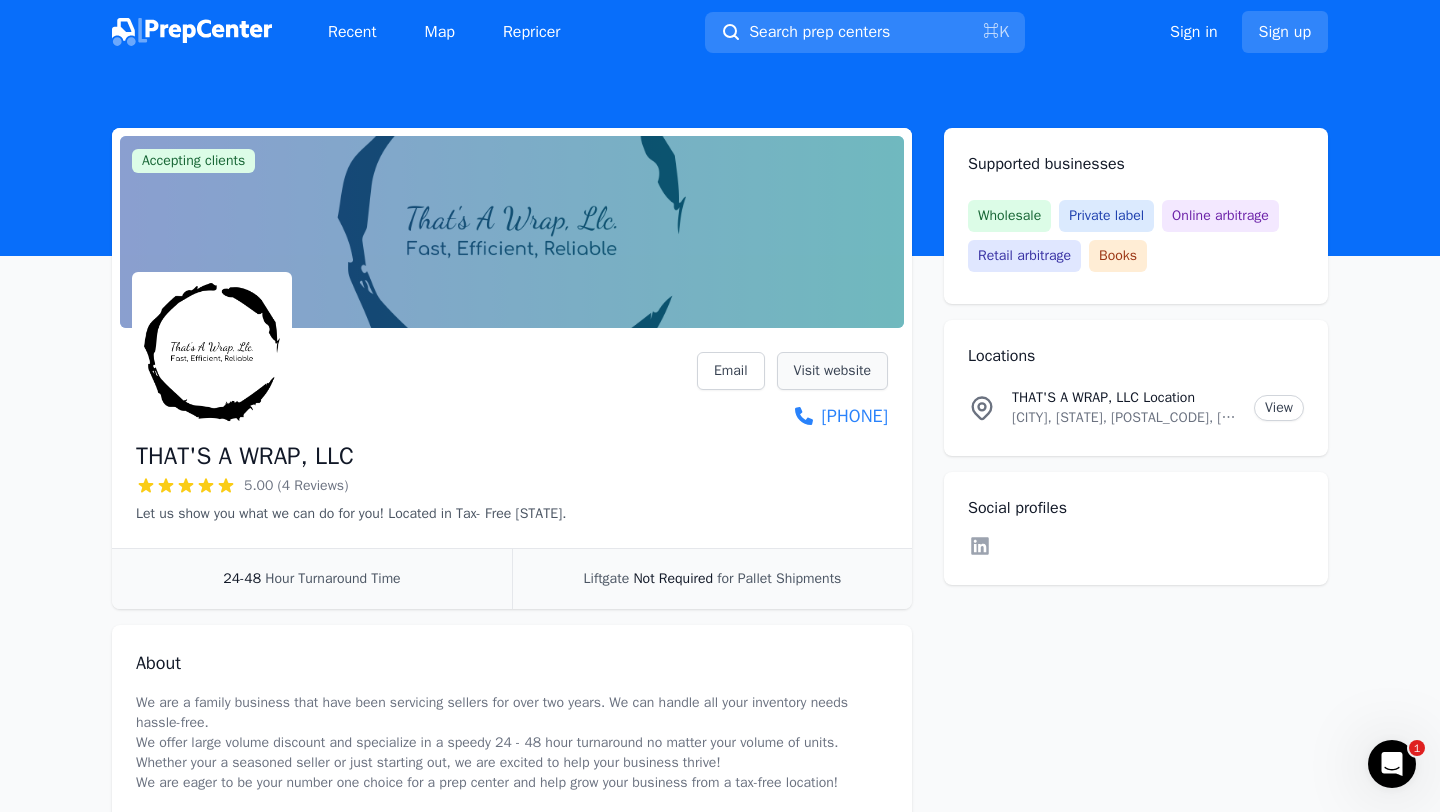 click on "Visit website" at bounding box center (832, 371) 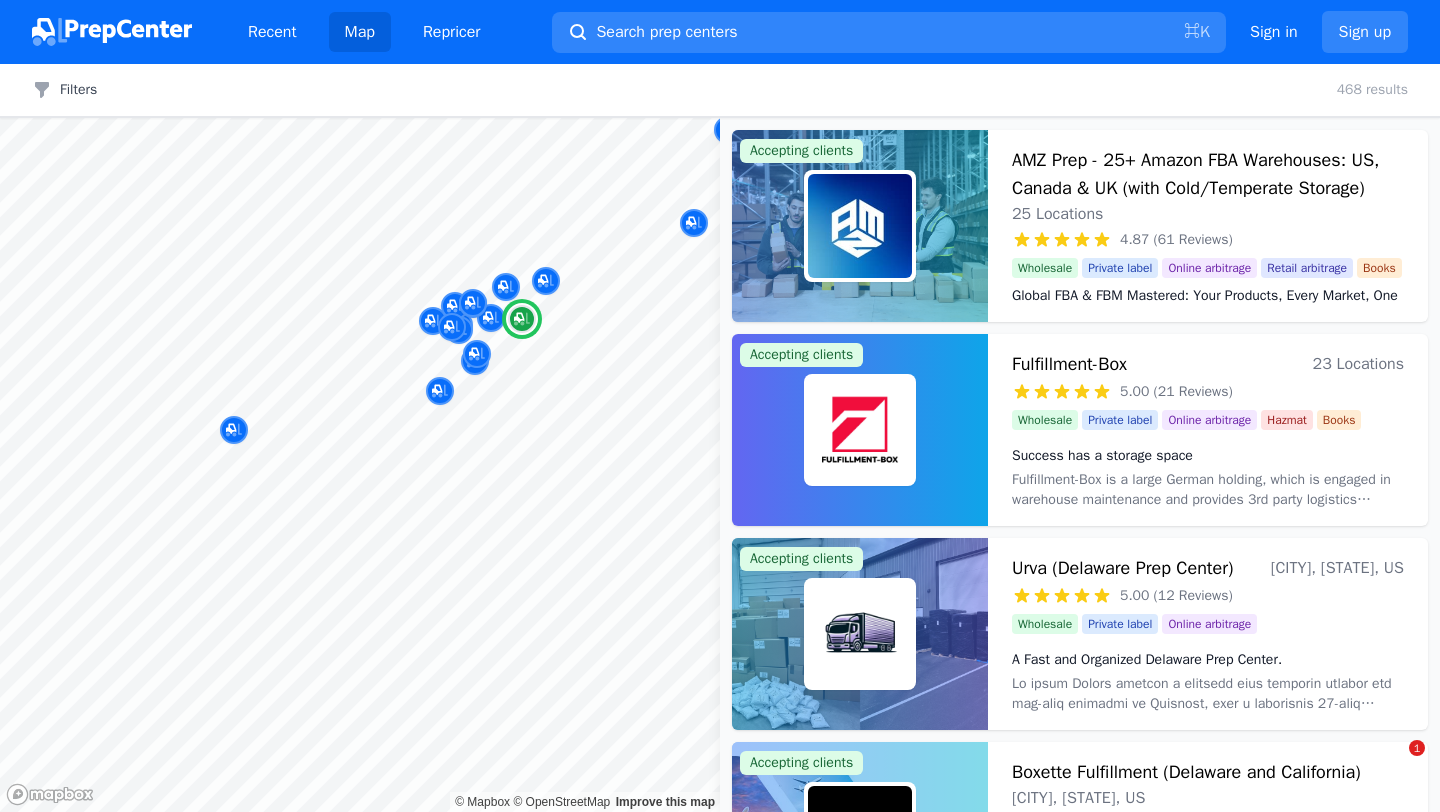 scroll, scrollTop: 0, scrollLeft: 0, axis: both 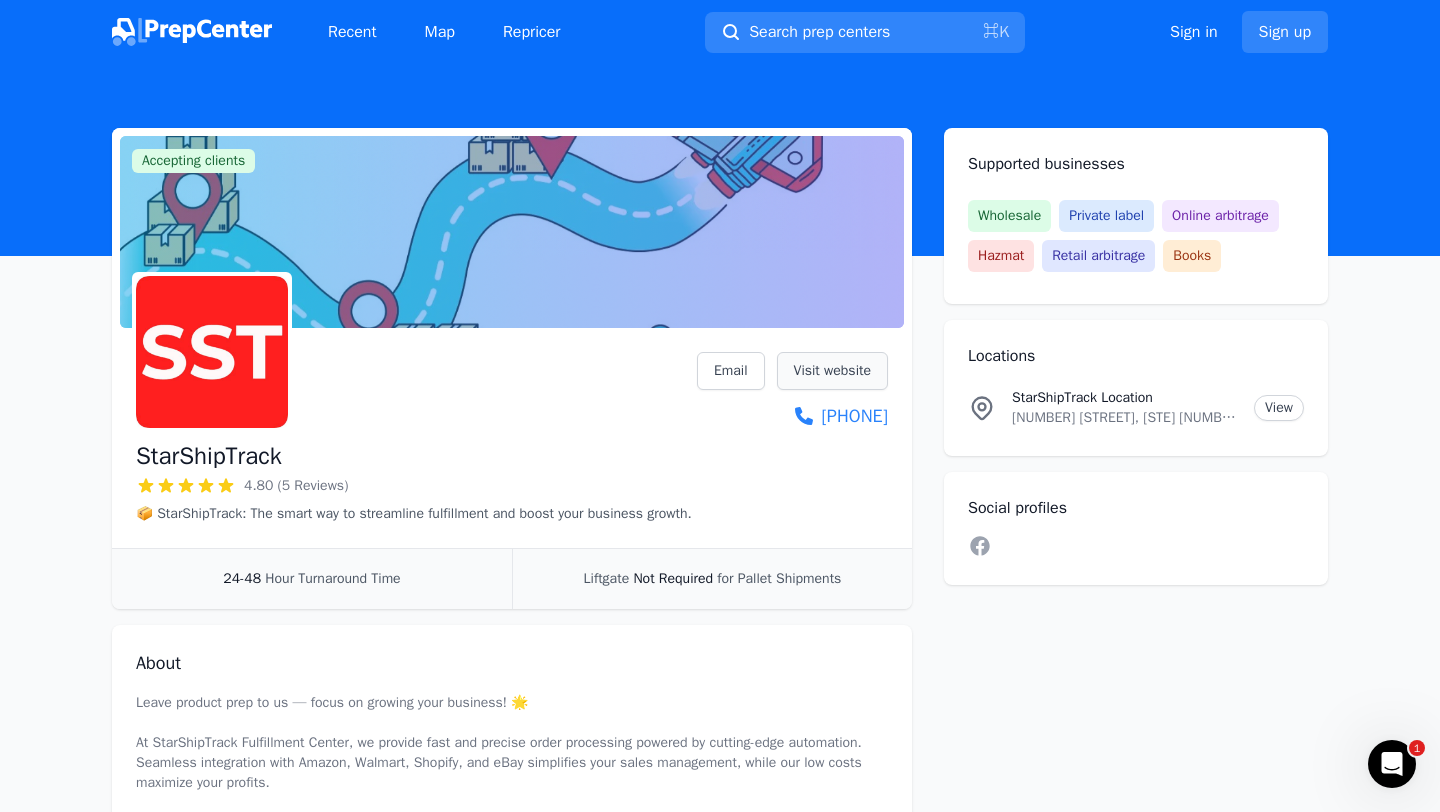 click on "Visit website" at bounding box center (832, 371) 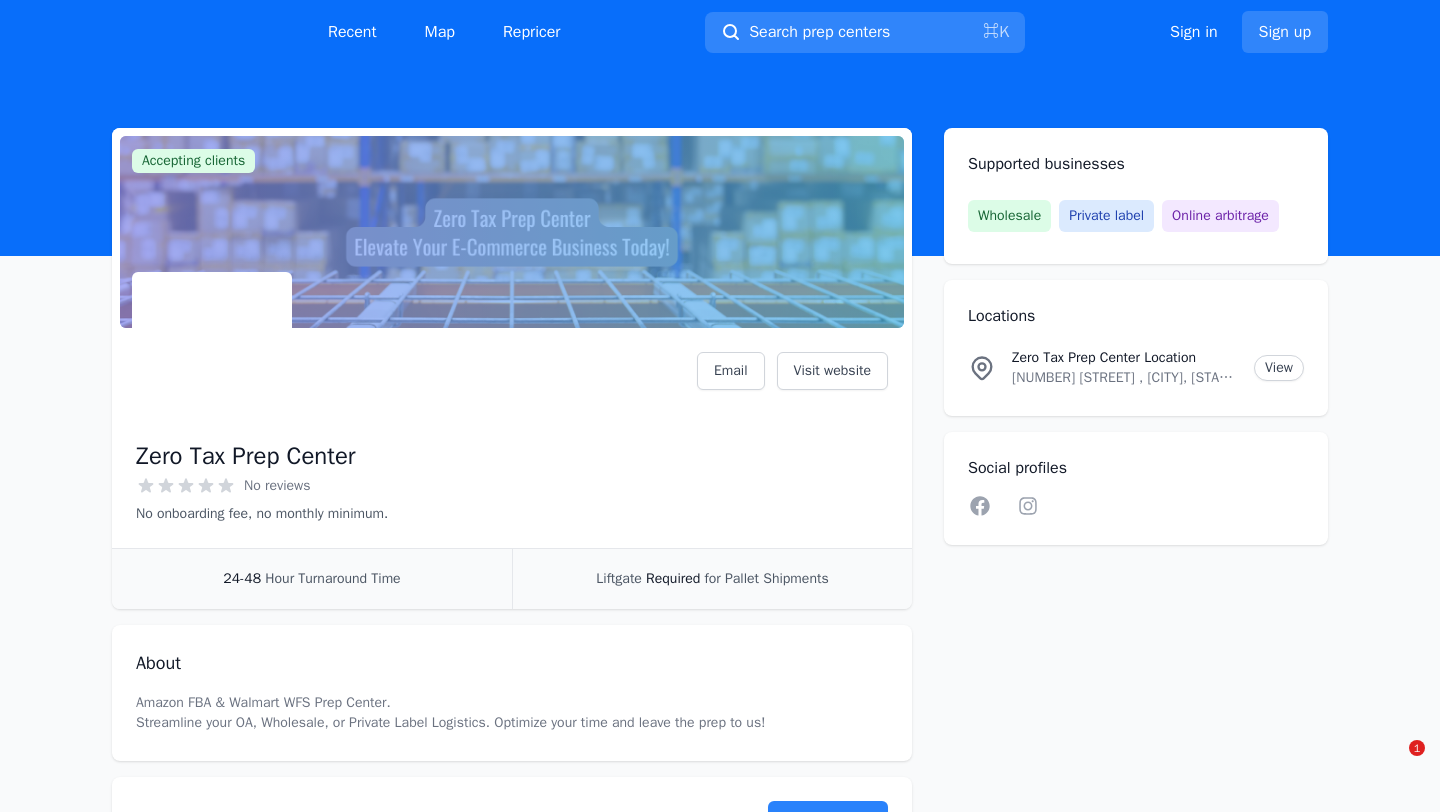 scroll, scrollTop: 0, scrollLeft: 0, axis: both 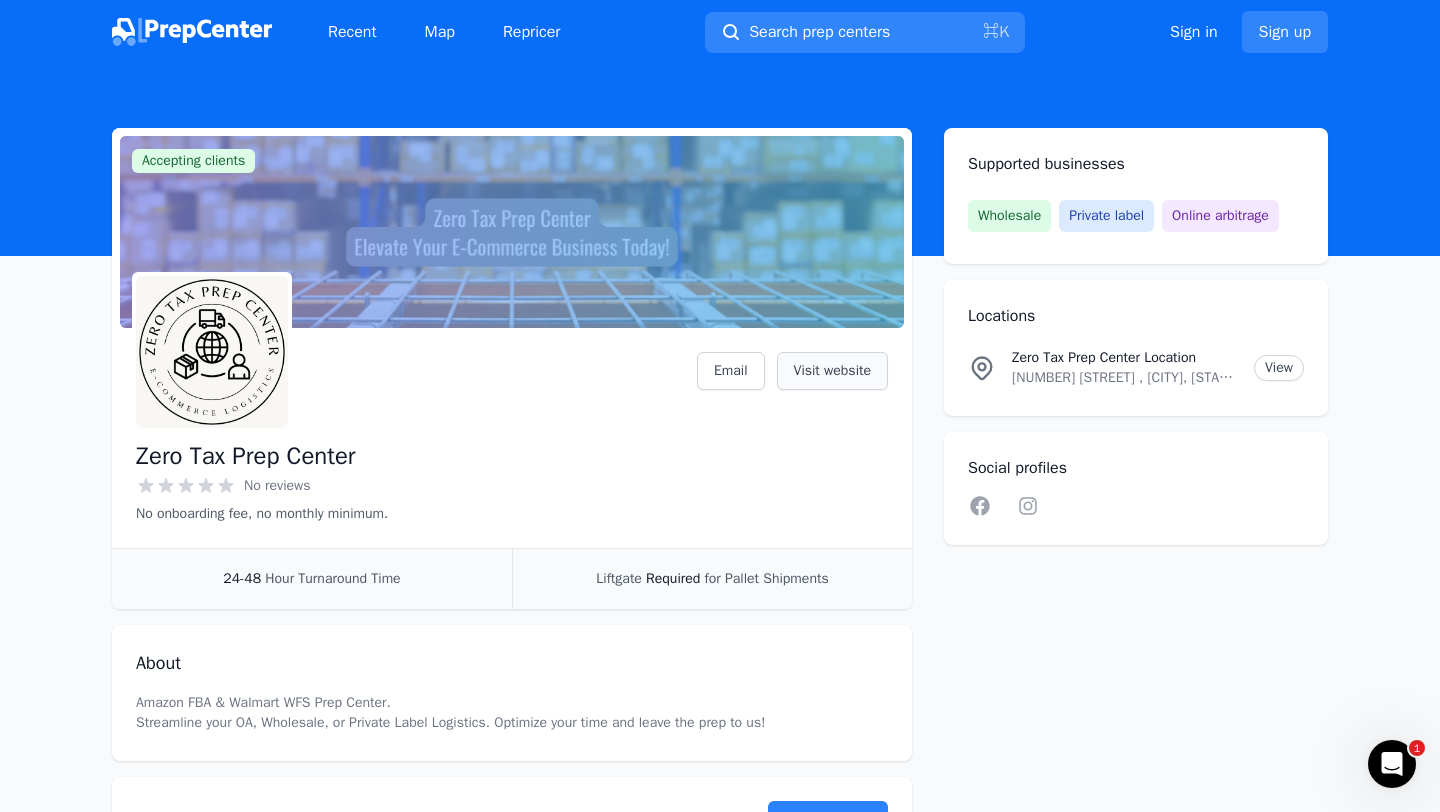 click on "Visit website" at bounding box center (832, 371) 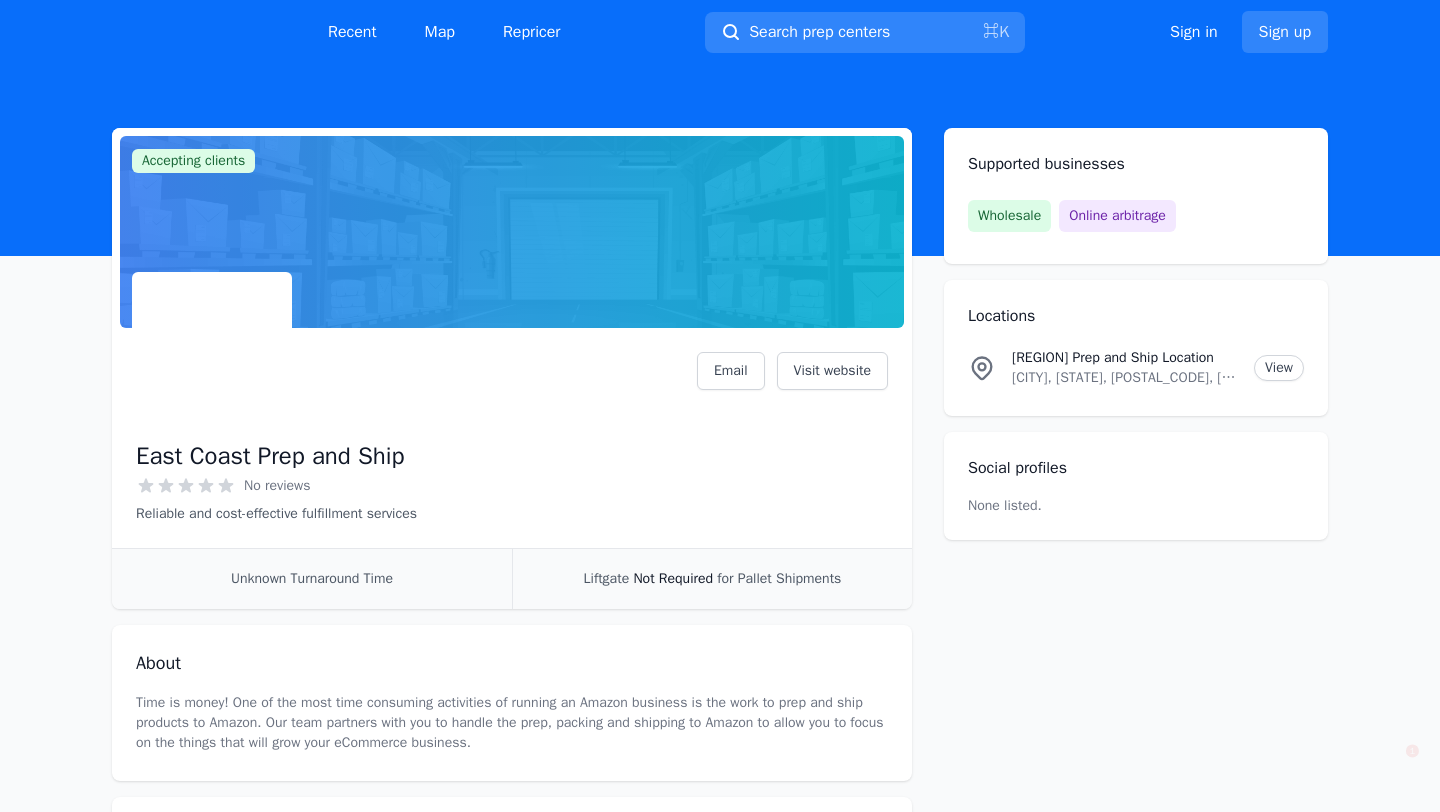 scroll, scrollTop: 0, scrollLeft: 0, axis: both 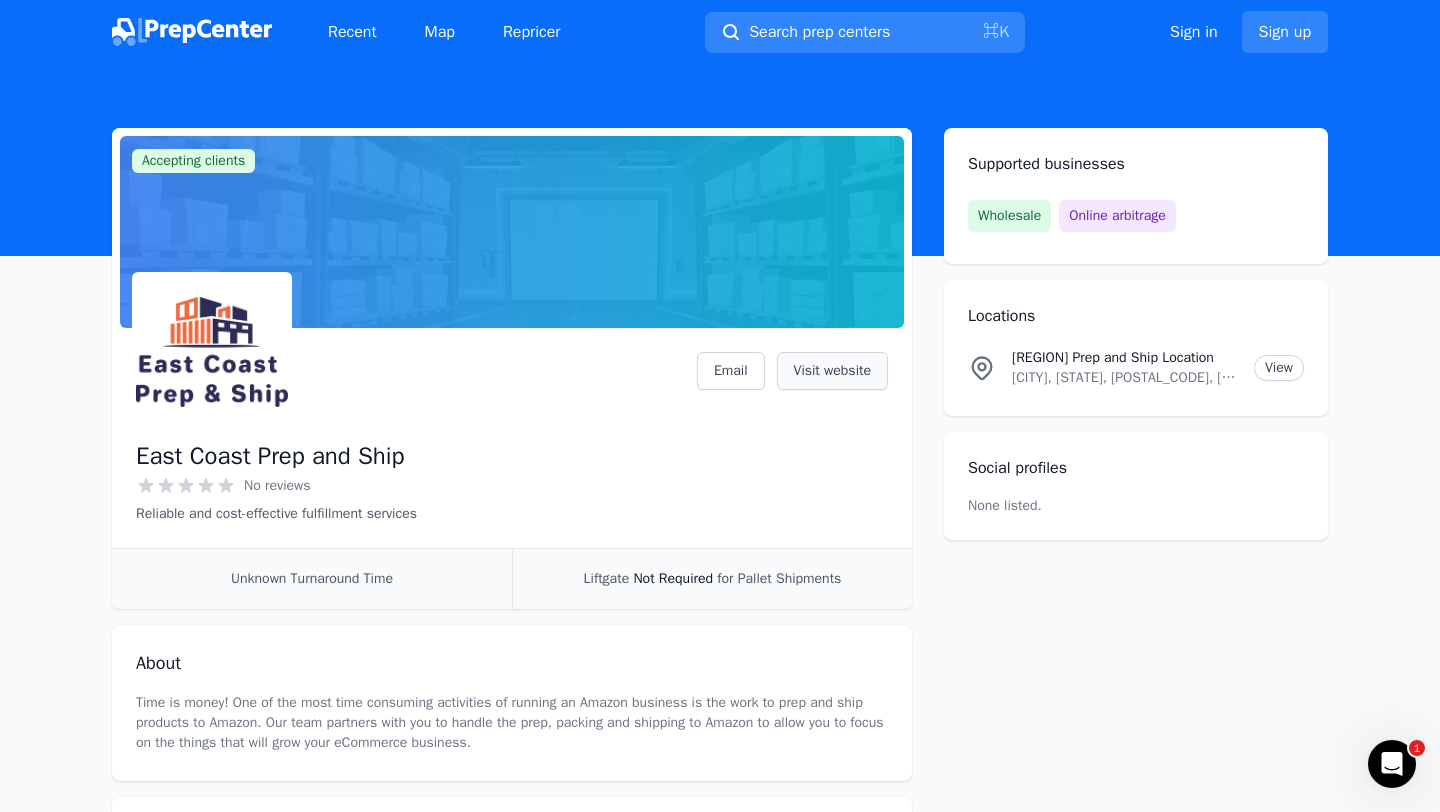click on "Visit website" at bounding box center [832, 371] 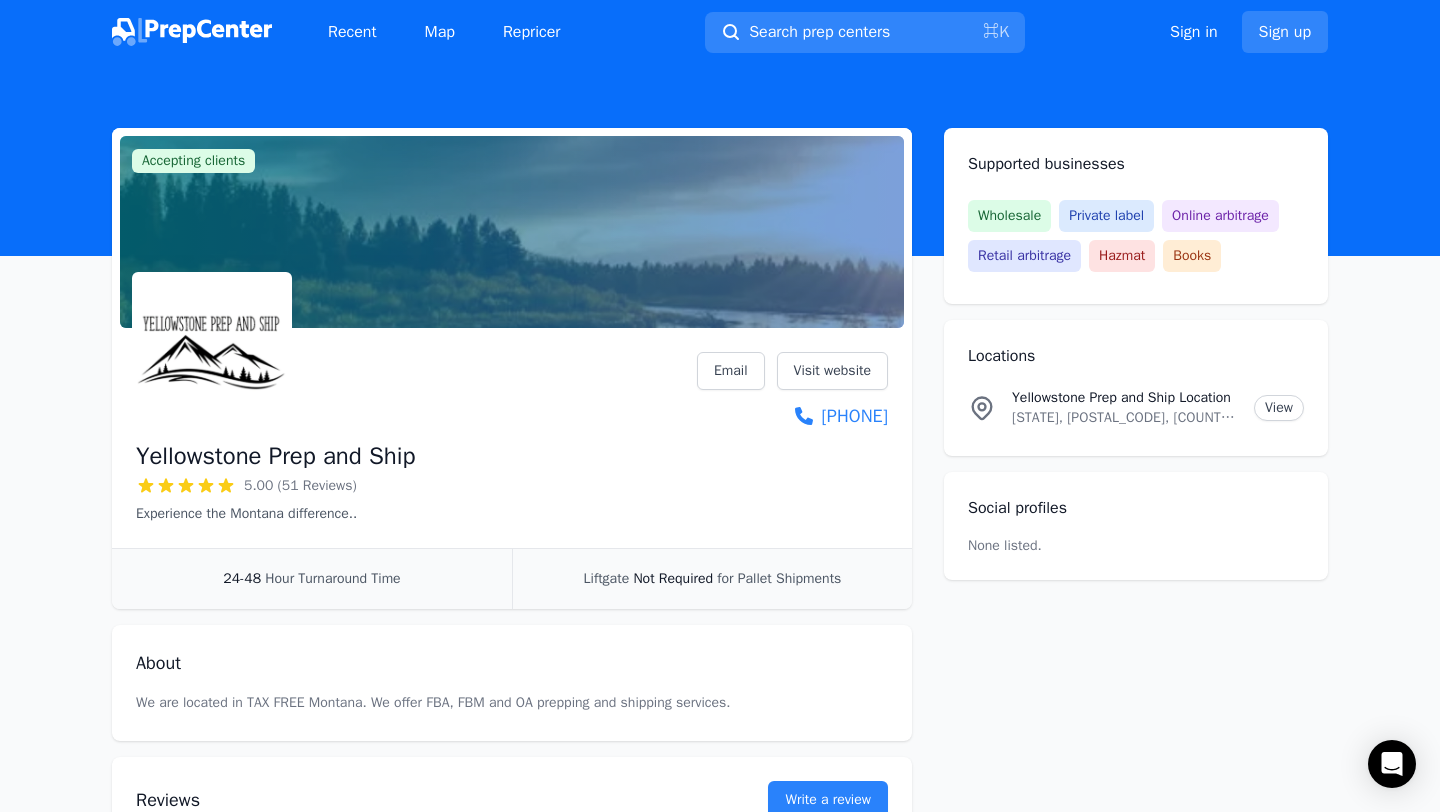 scroll, scrollTop: 0, scrollLeft: 0, axis: both 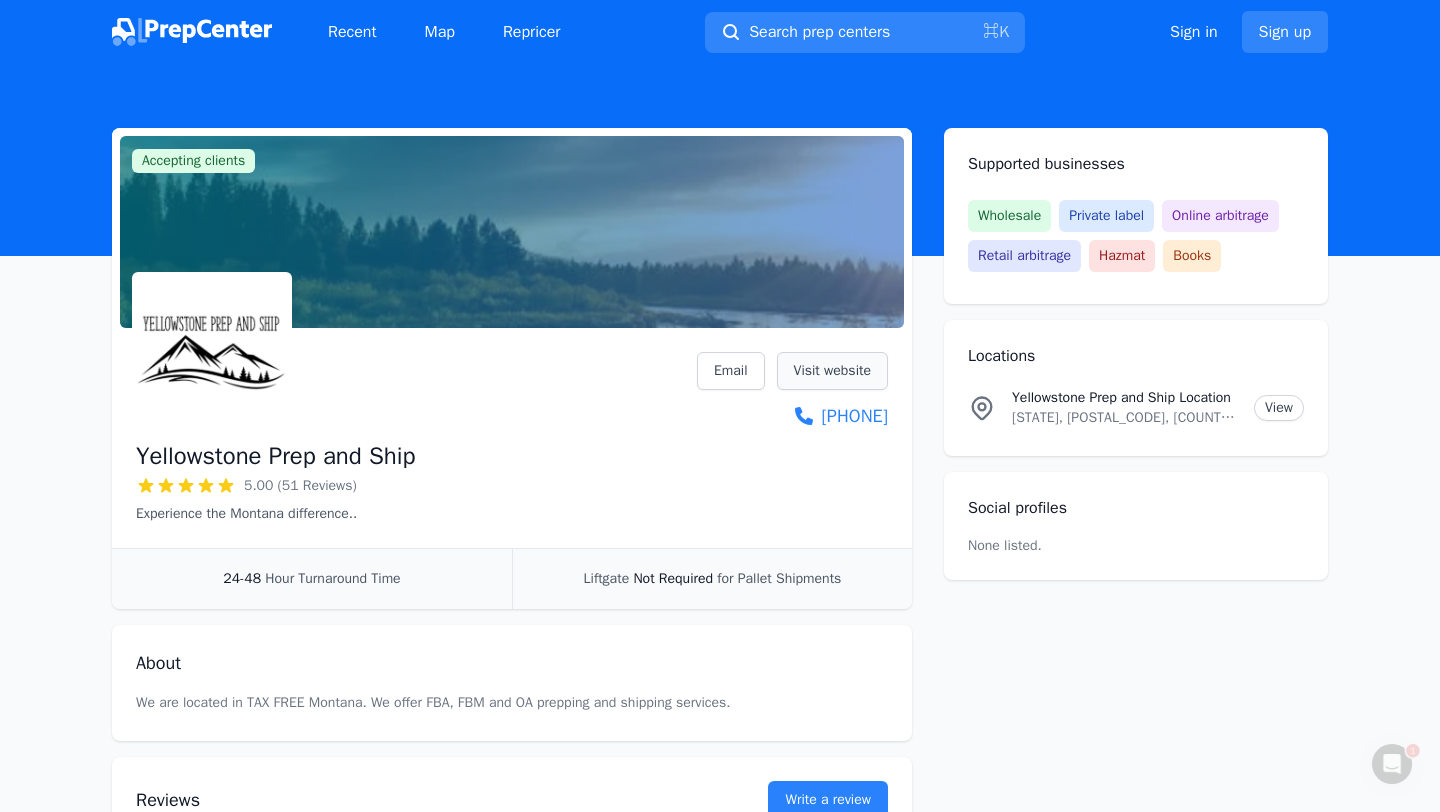 click on "Visit website" at bounding box center [832, 371] 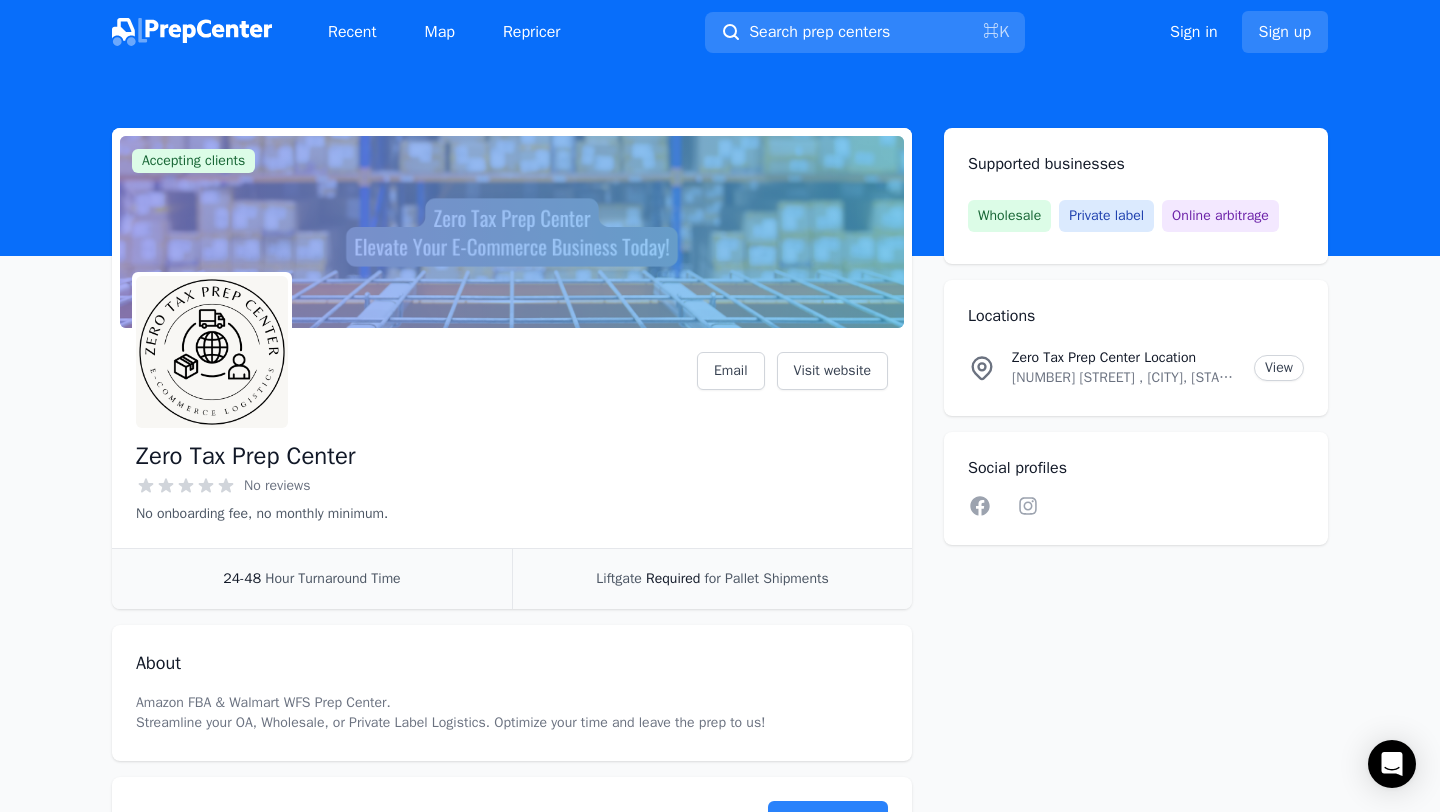 scroll, scrollTop: 0, scrollLeft: 0, axis: both 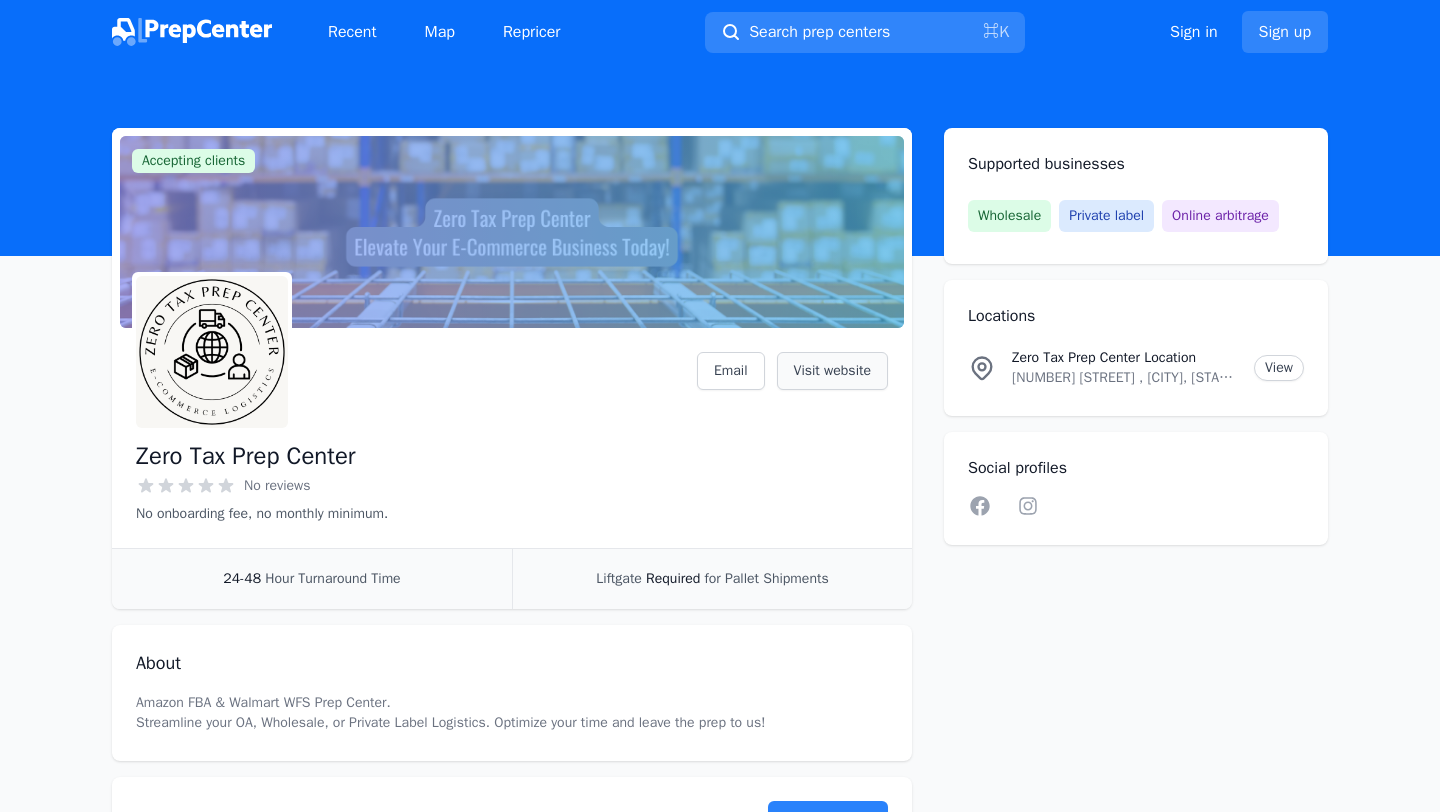 click on "Visit website" at bounding box center (832, 371) 